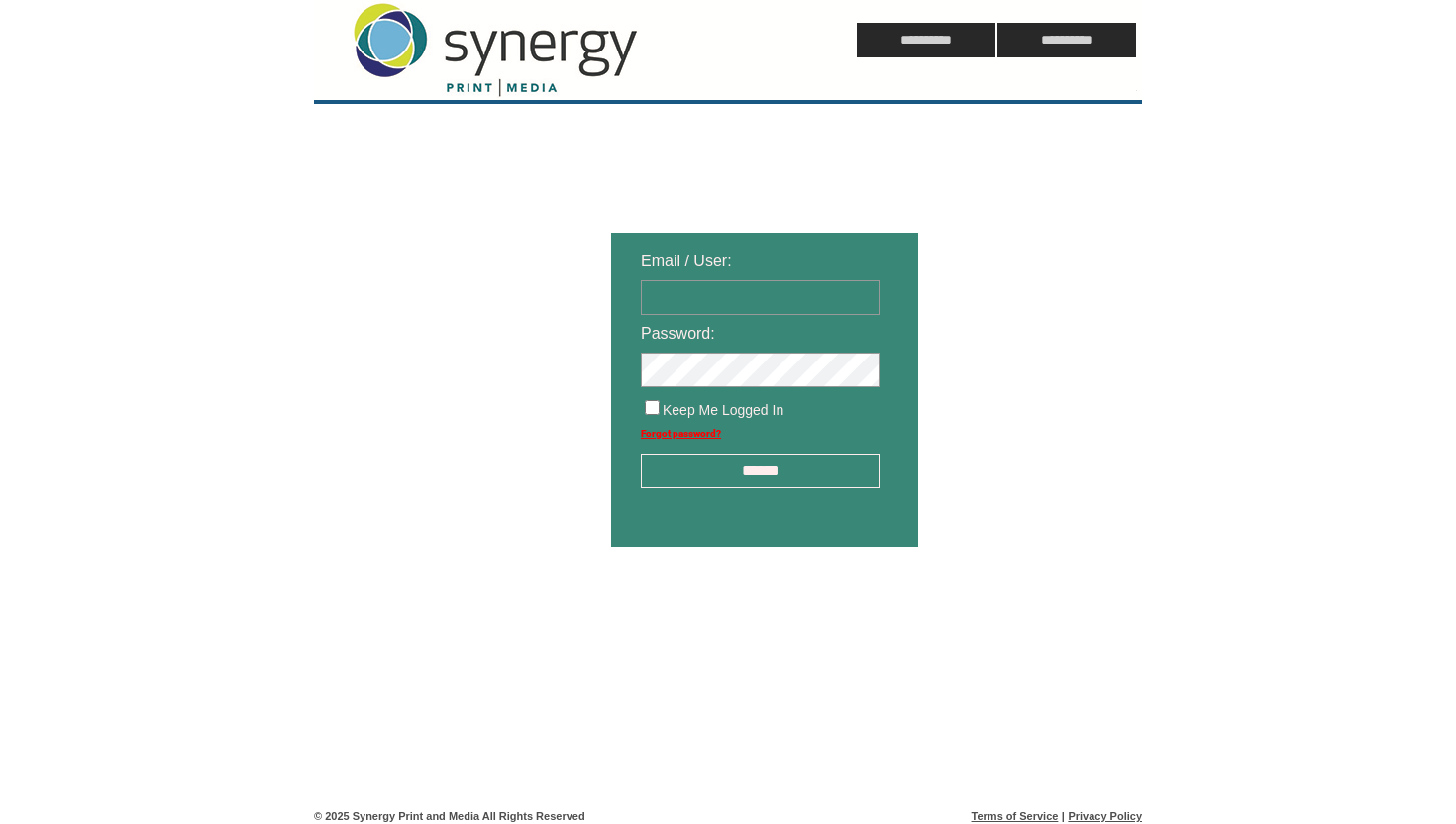 scroll, scrollTop: 0, scrollLeft: 0, axis: both 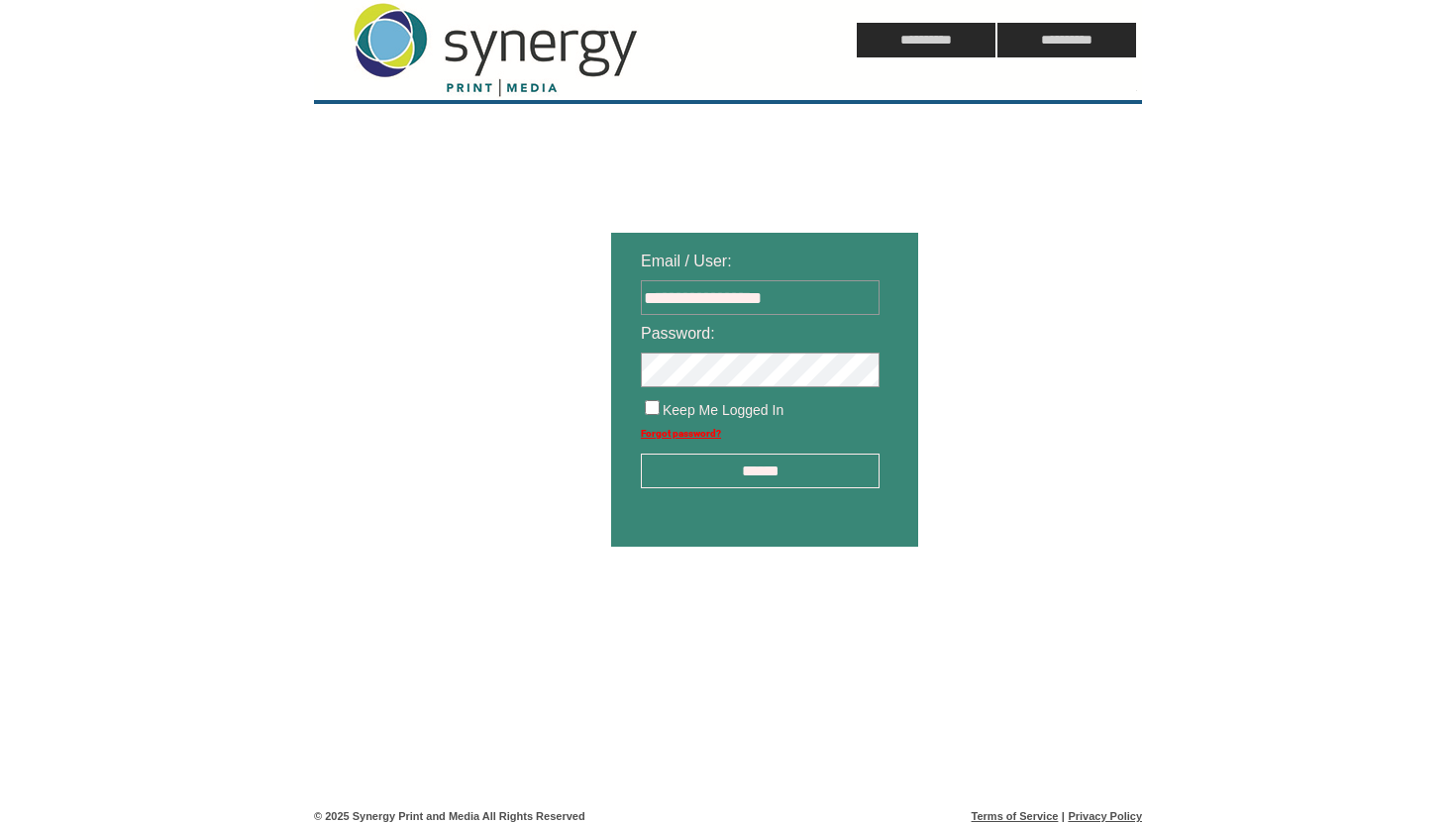 click on "******" at bounding box center [760, 470] 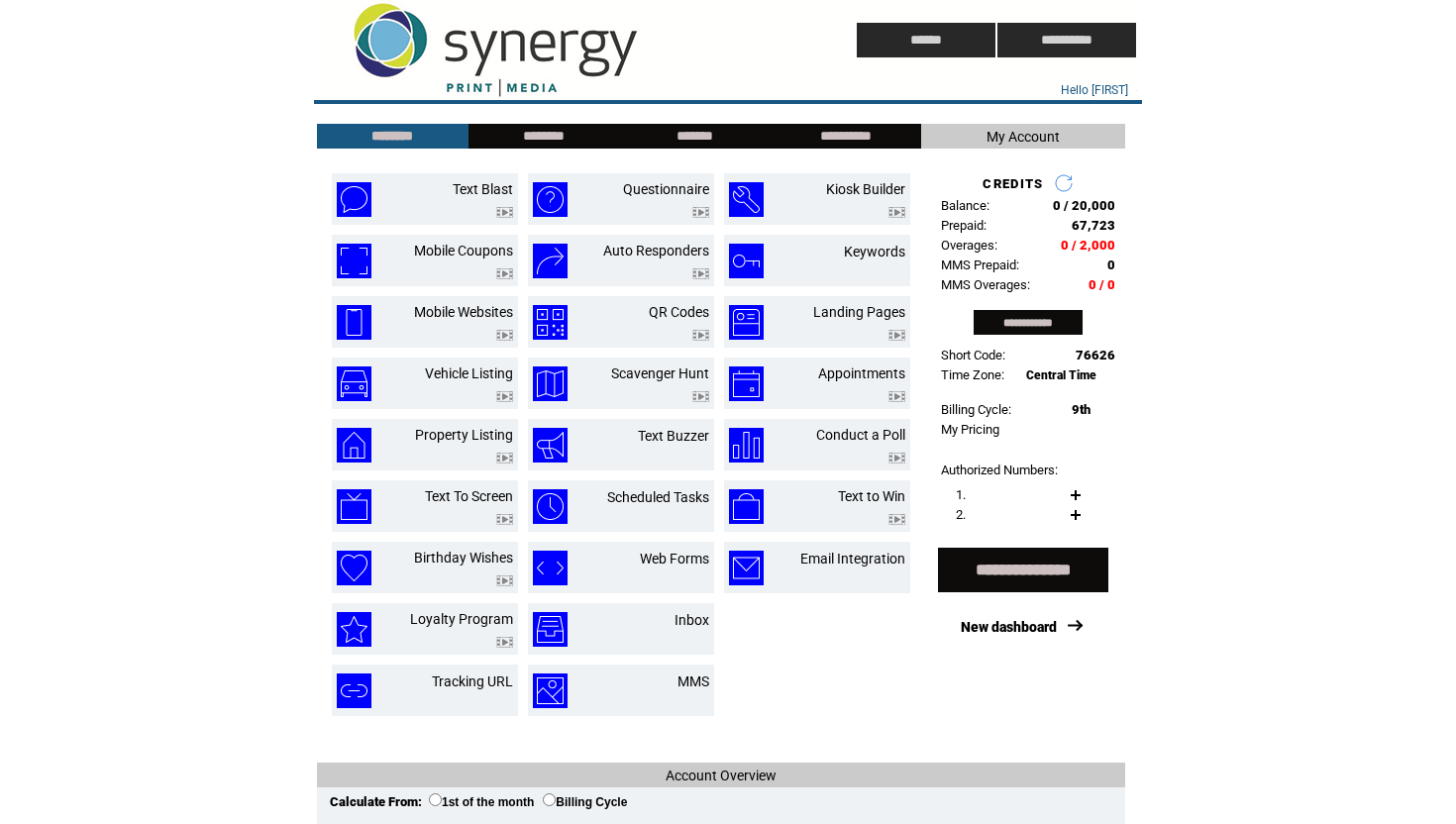 scroll, scrollTop: 0, scrollLeft: 0, axis: both 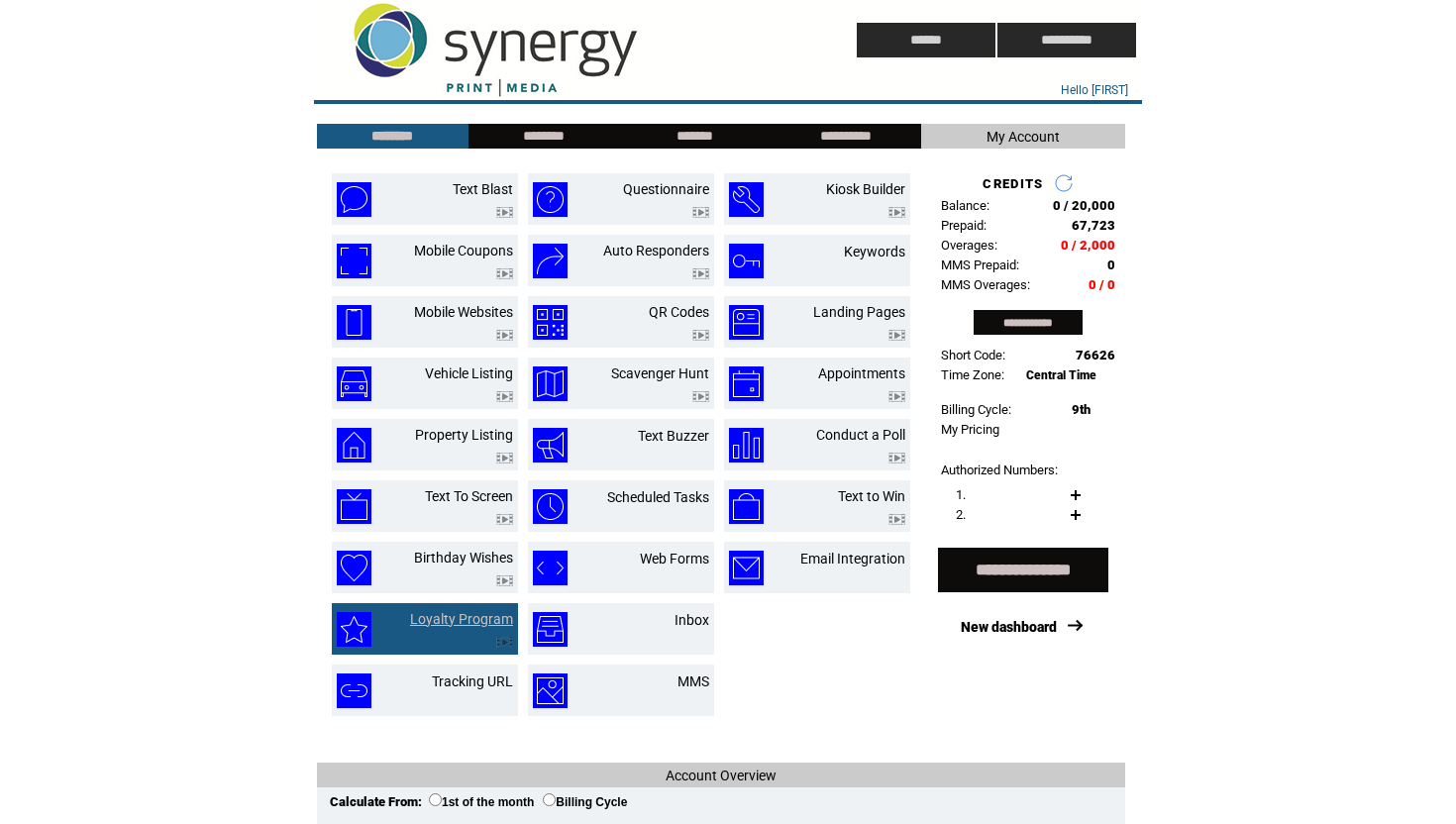 click on "Loyalty Program" at bounding box center (462, 619) 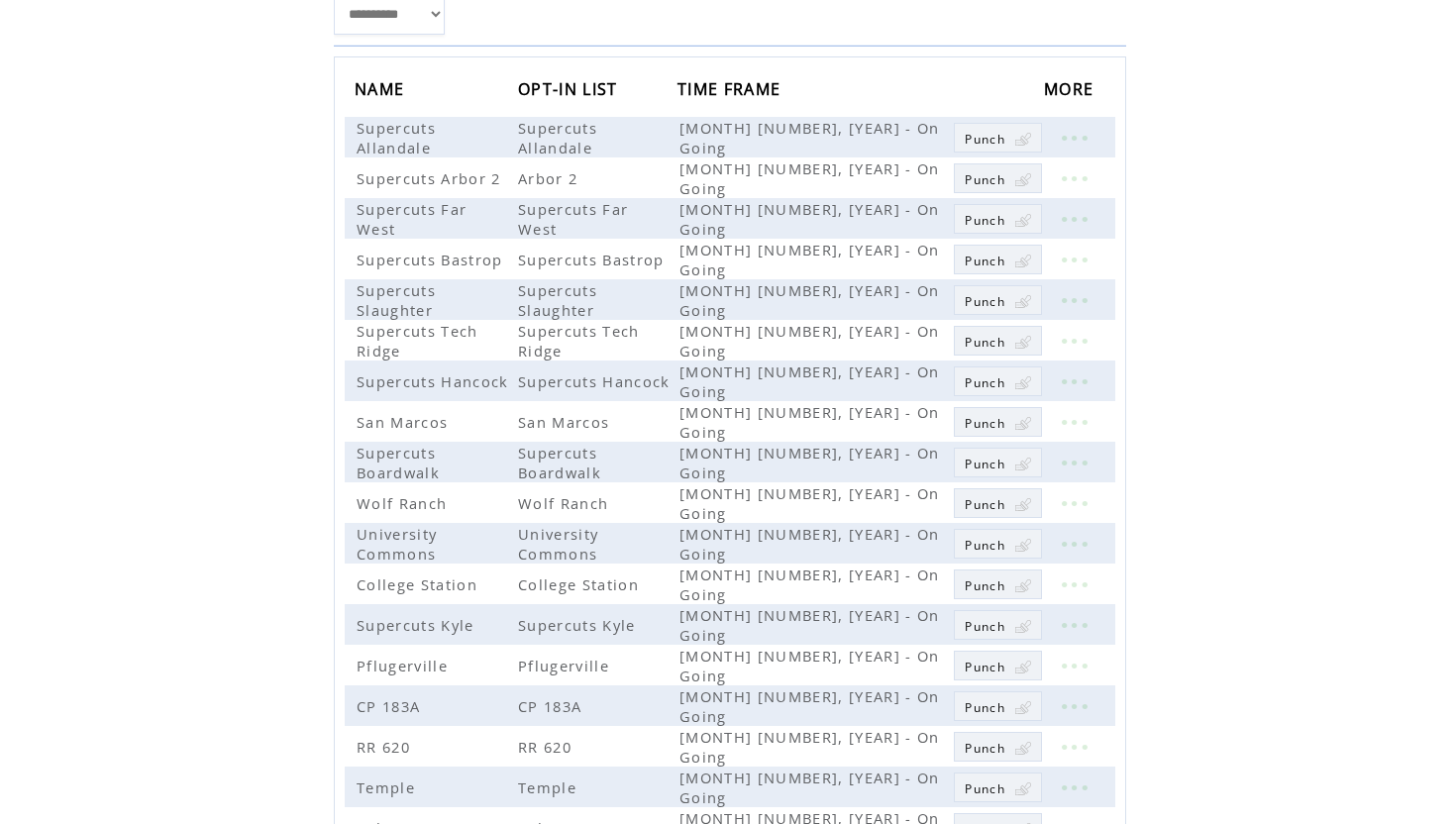 scroll, scrollTop: 0, scrollLeft: 0, axis: both 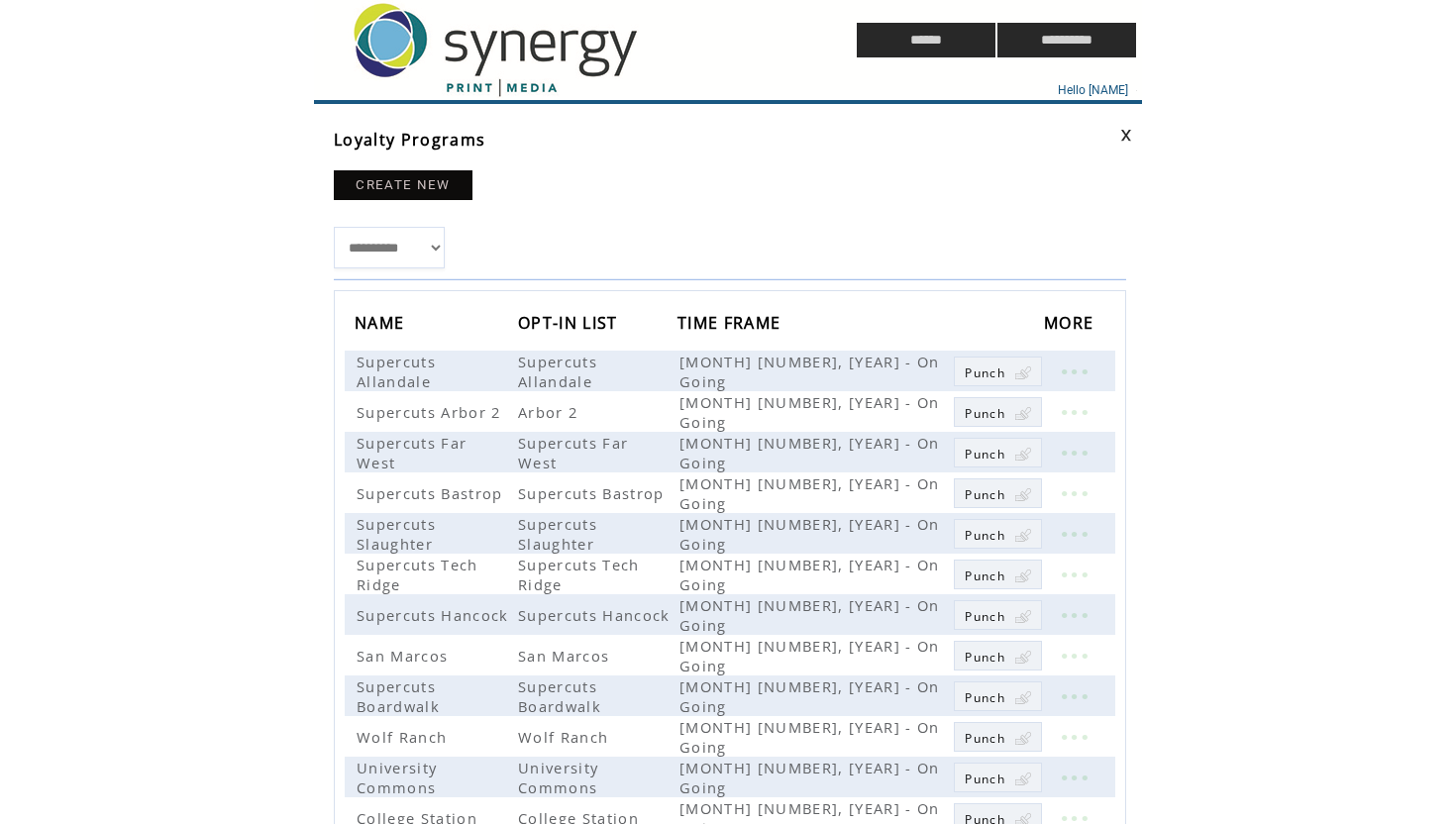 click on "**********" at bounding box center (389, 248) 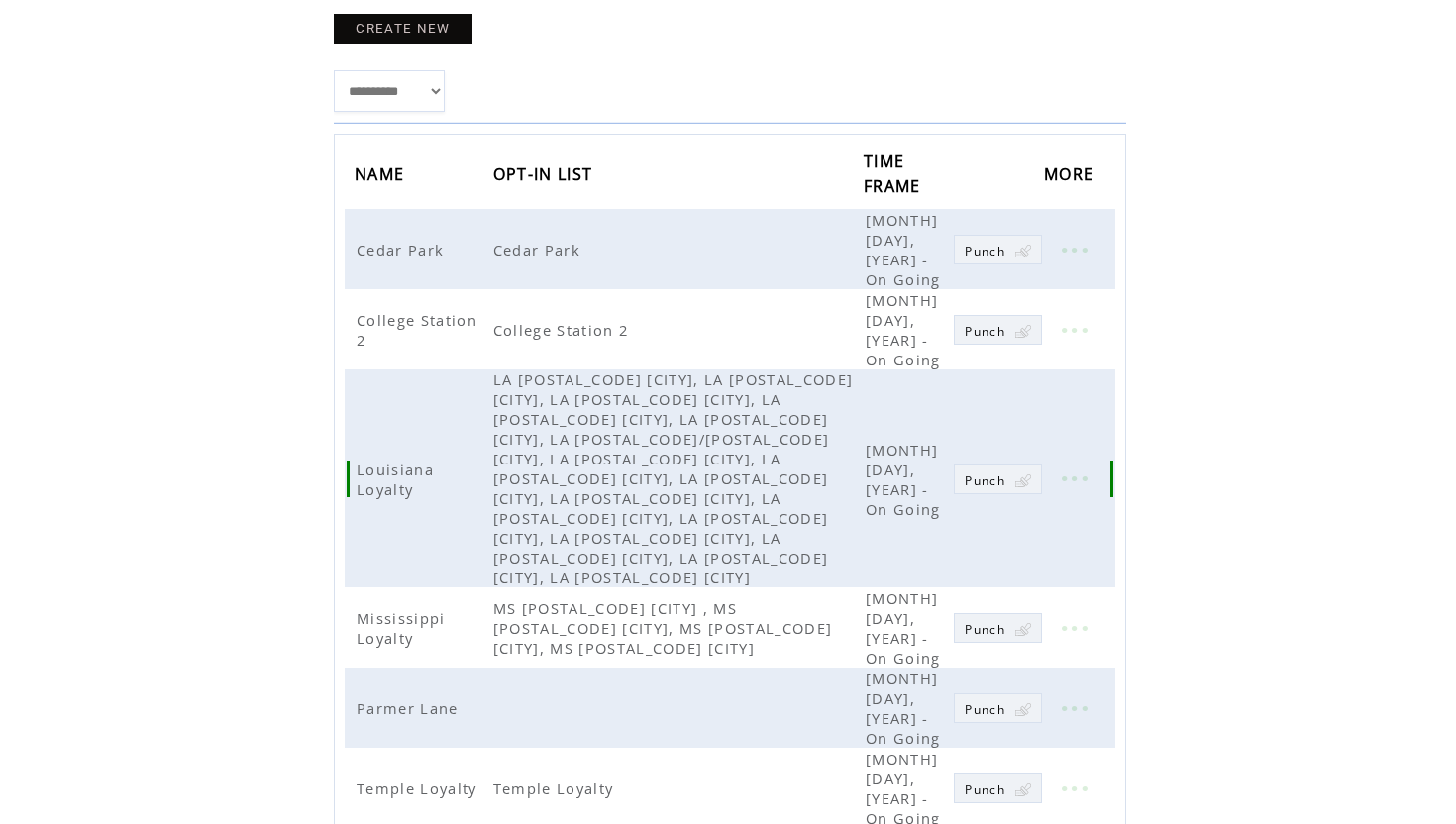 scroll, scrollTop: 195, scrollLeft: 0, axis: vertical 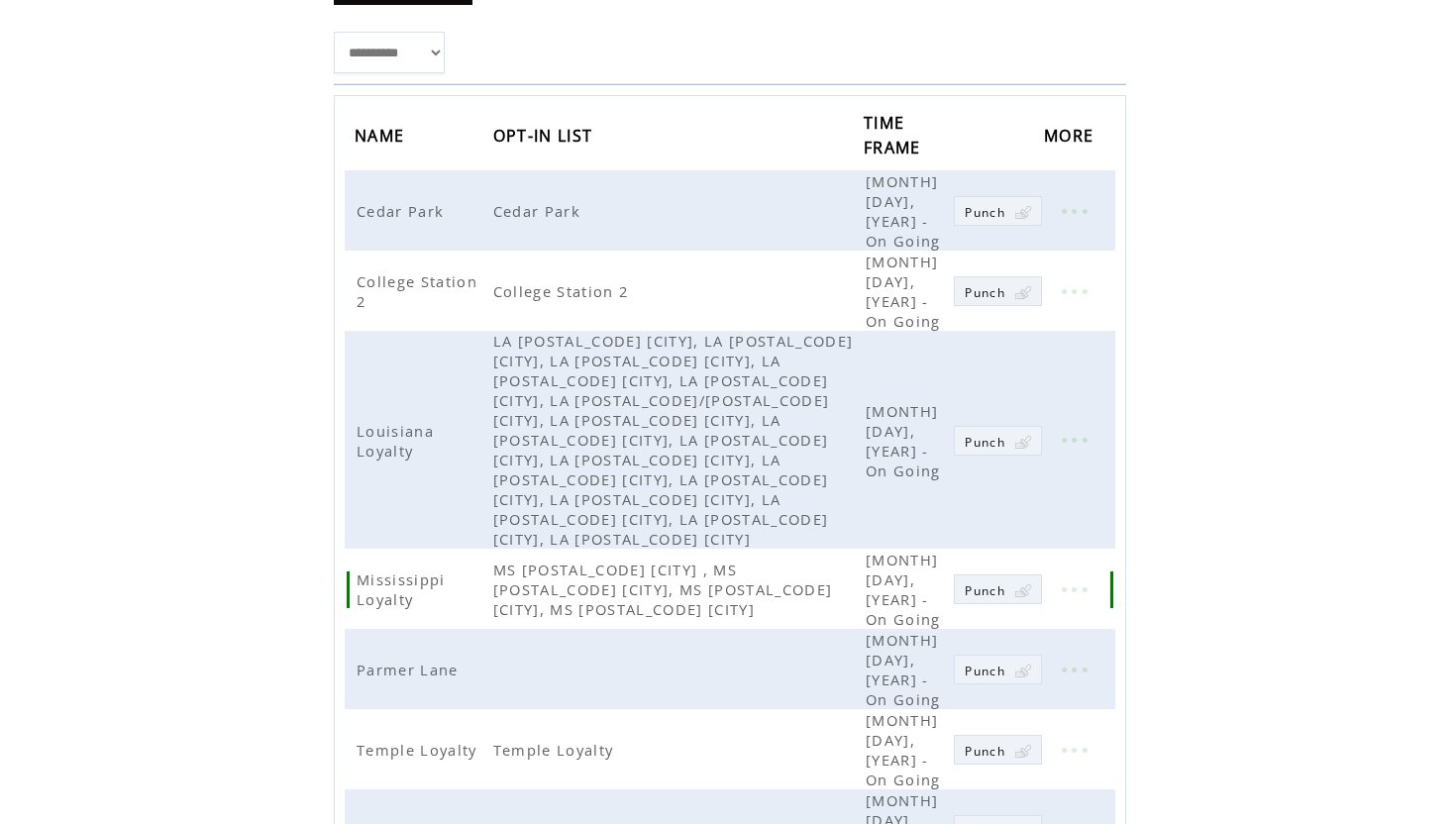 click at bounding box center (1074, 589) 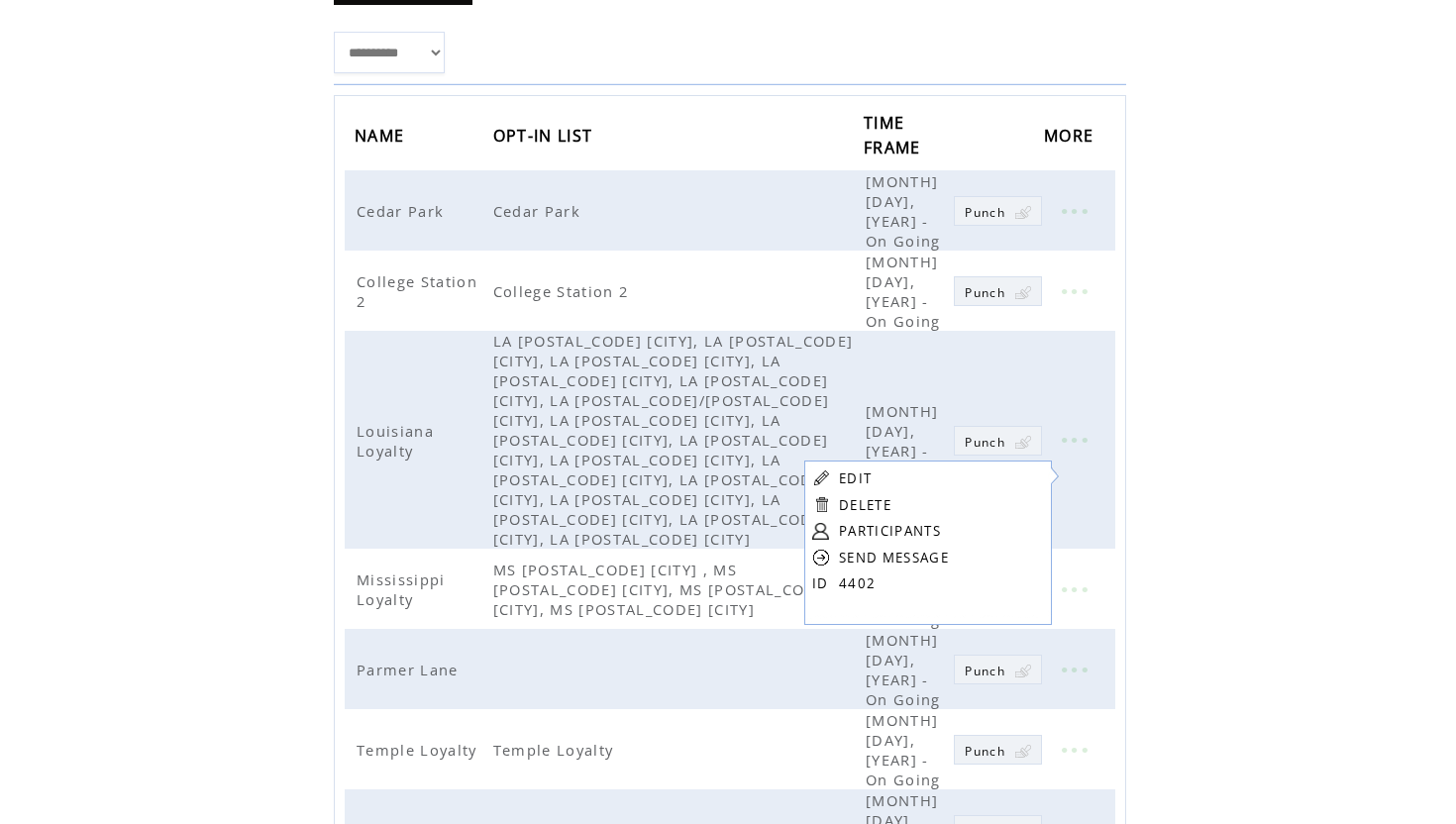 click on "PARTICIPANTS" at bounding box center [889, 531] 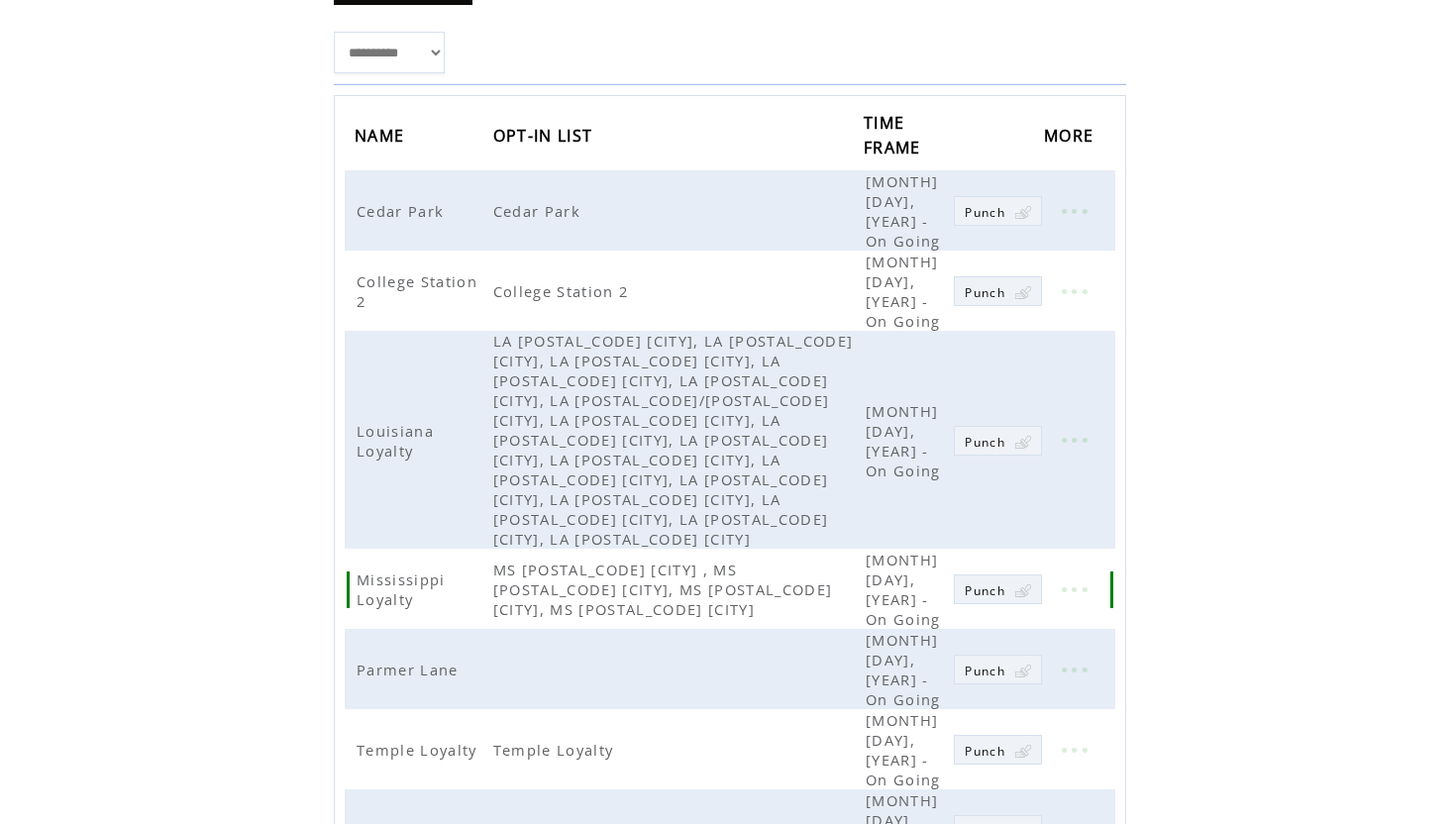 click at bounding box center [1074, 589] 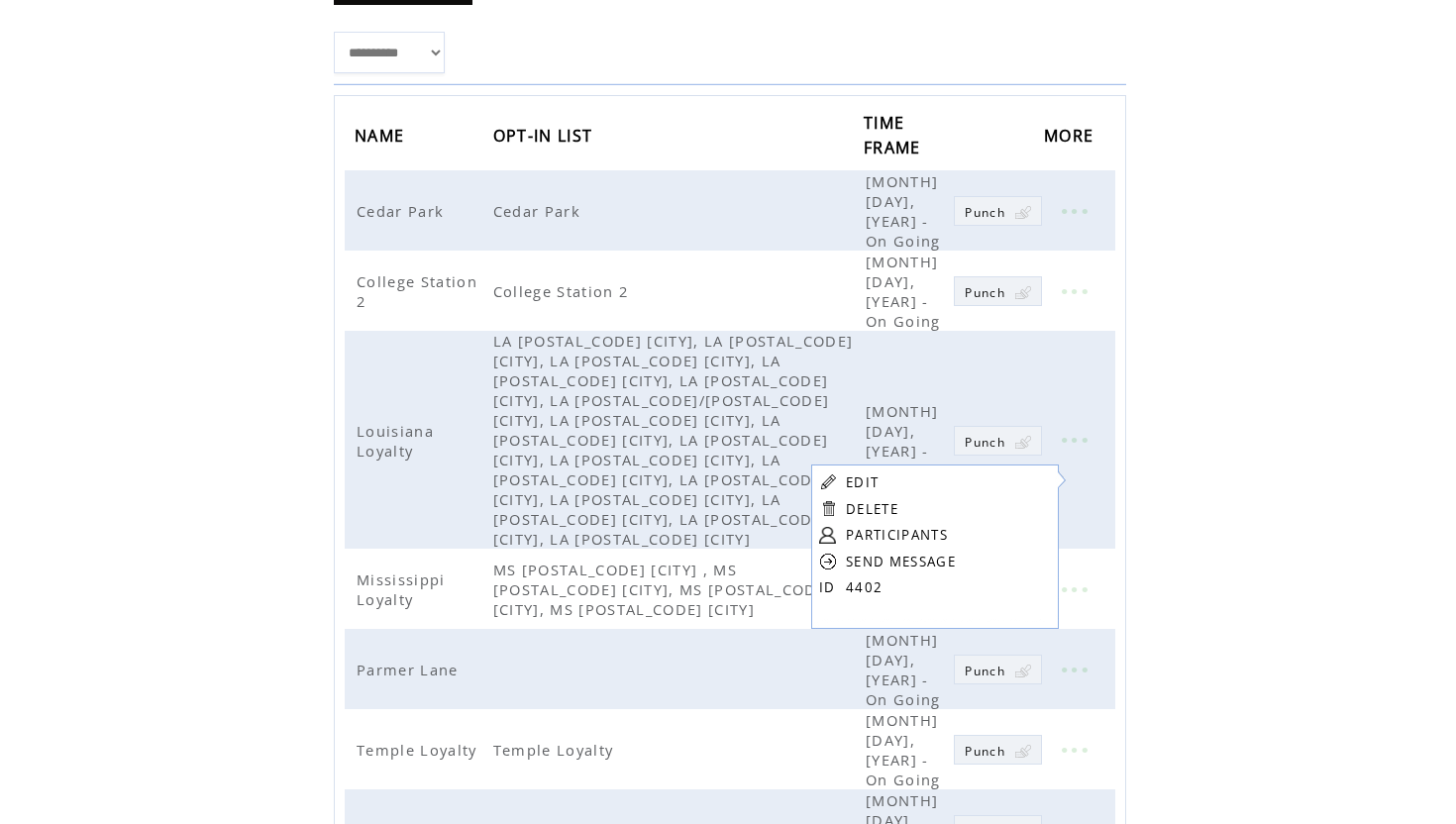 click on "PARTICIPANTS" at bounding box center [896, 535] 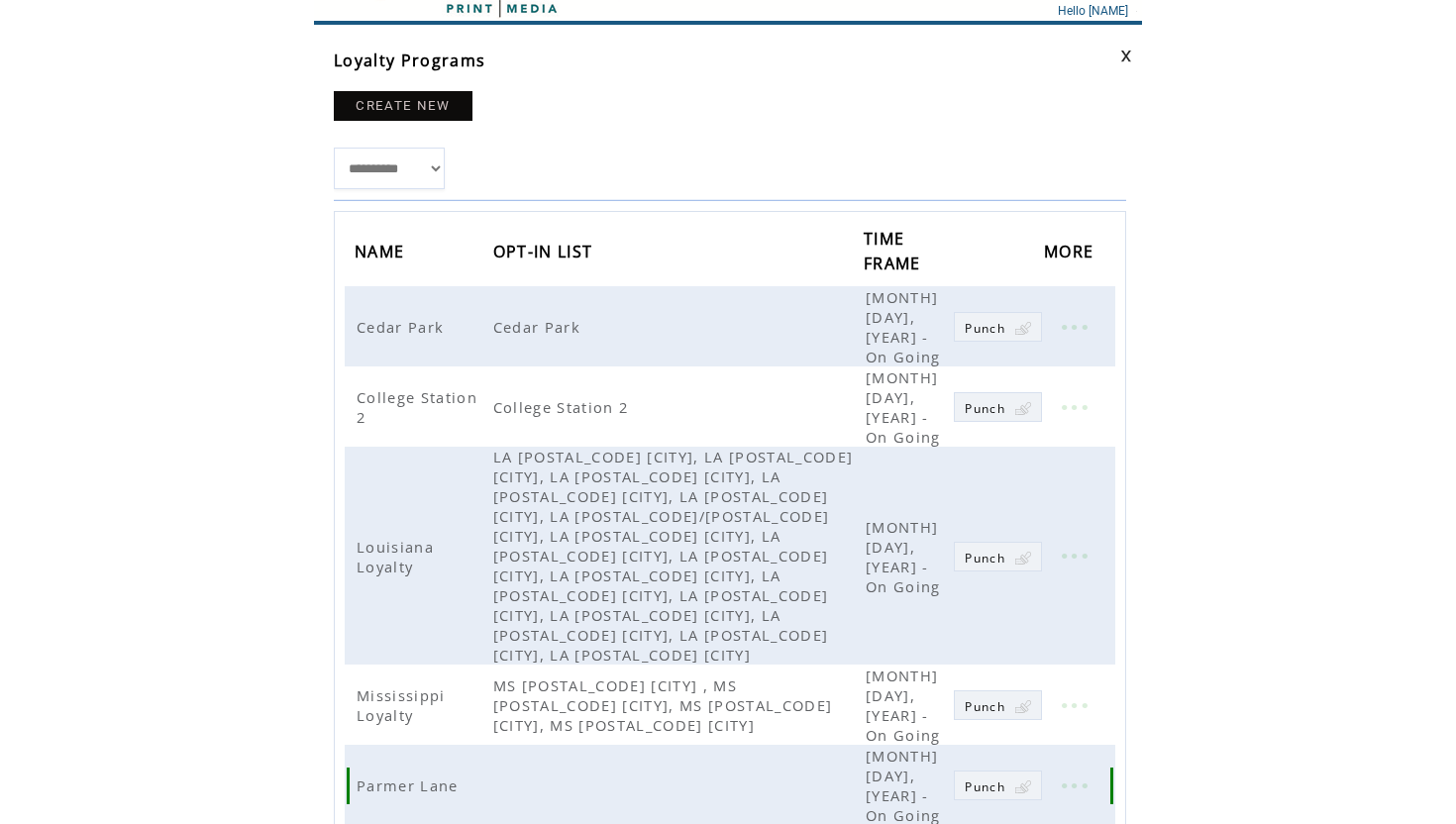 scroll, scrollTop: 0, scrollLeft: 0, axis: both 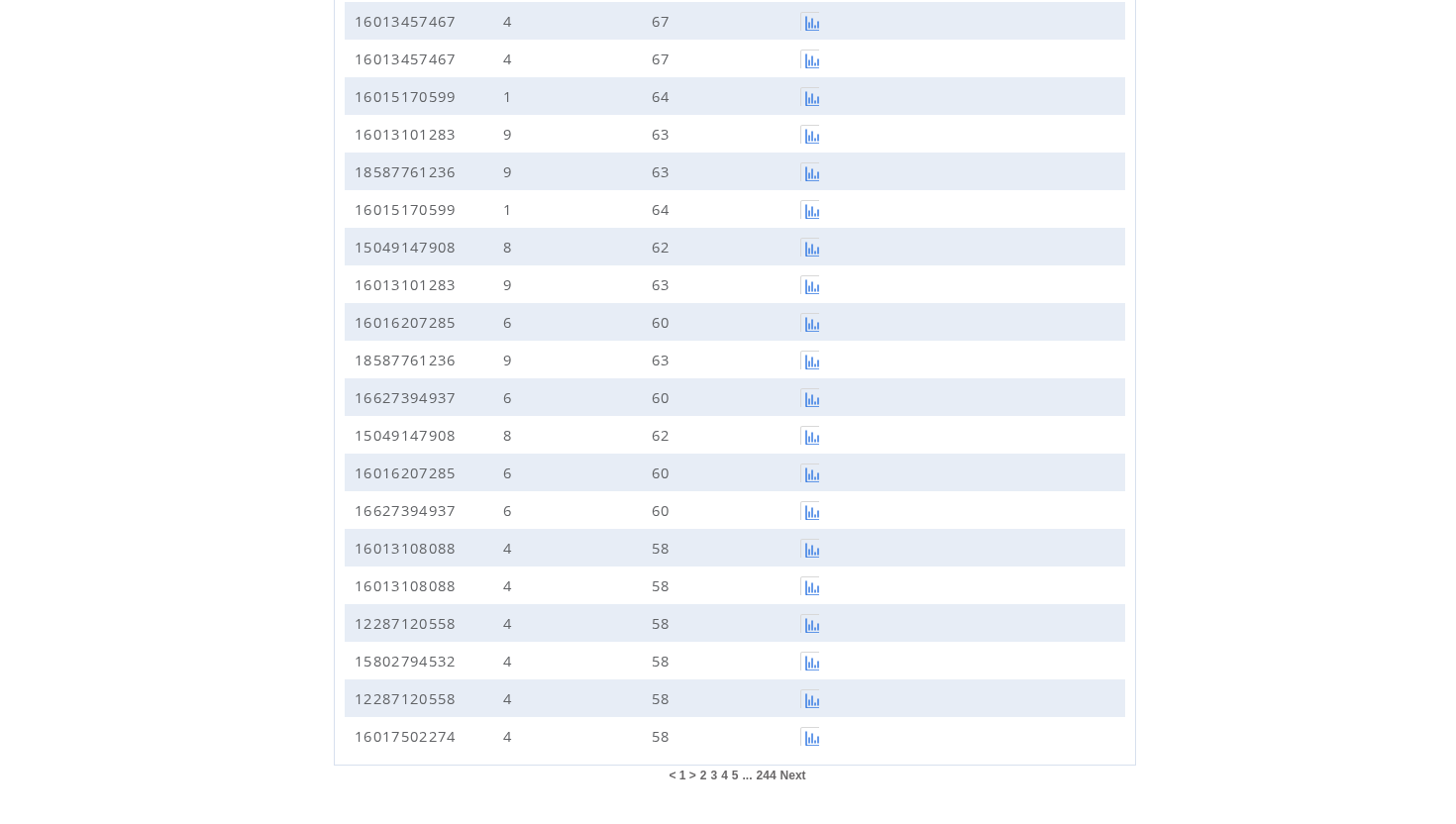 click on "2" at bounding box center [703, 775] 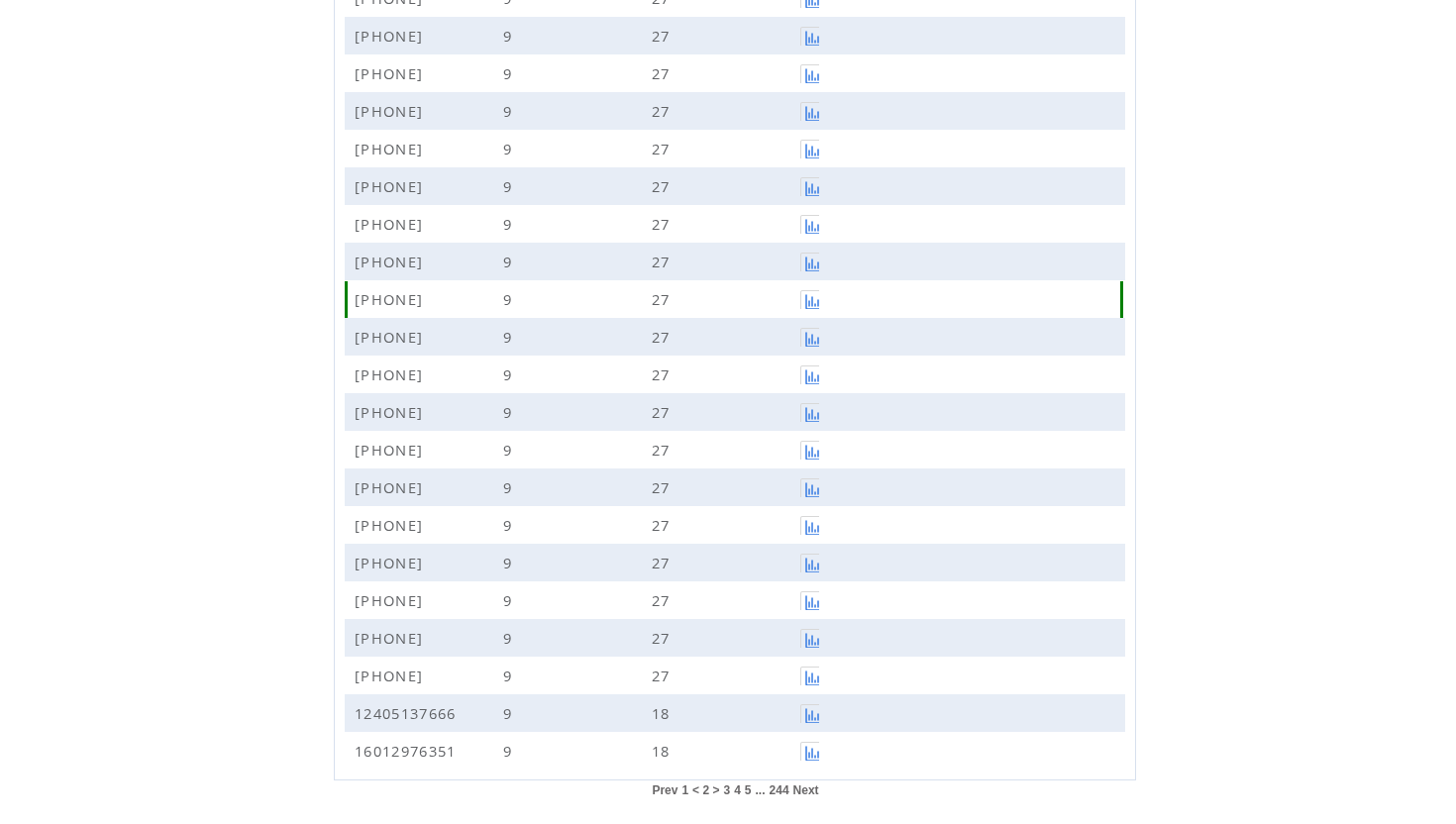 scroll, scrollTop: 1621, scrollLeft: 0, axis: vertical 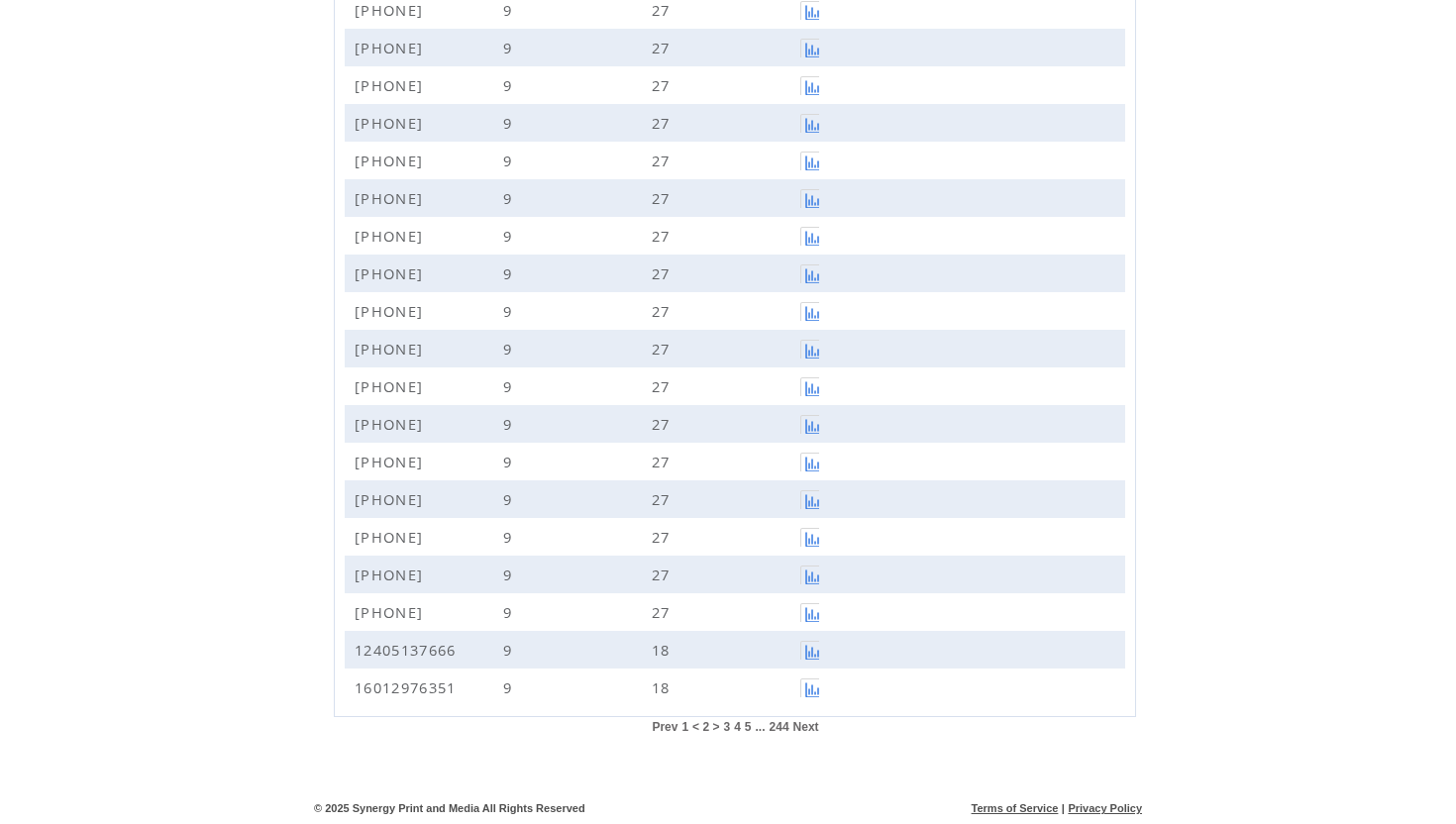 click on "3" at bounding box center (726, 727) 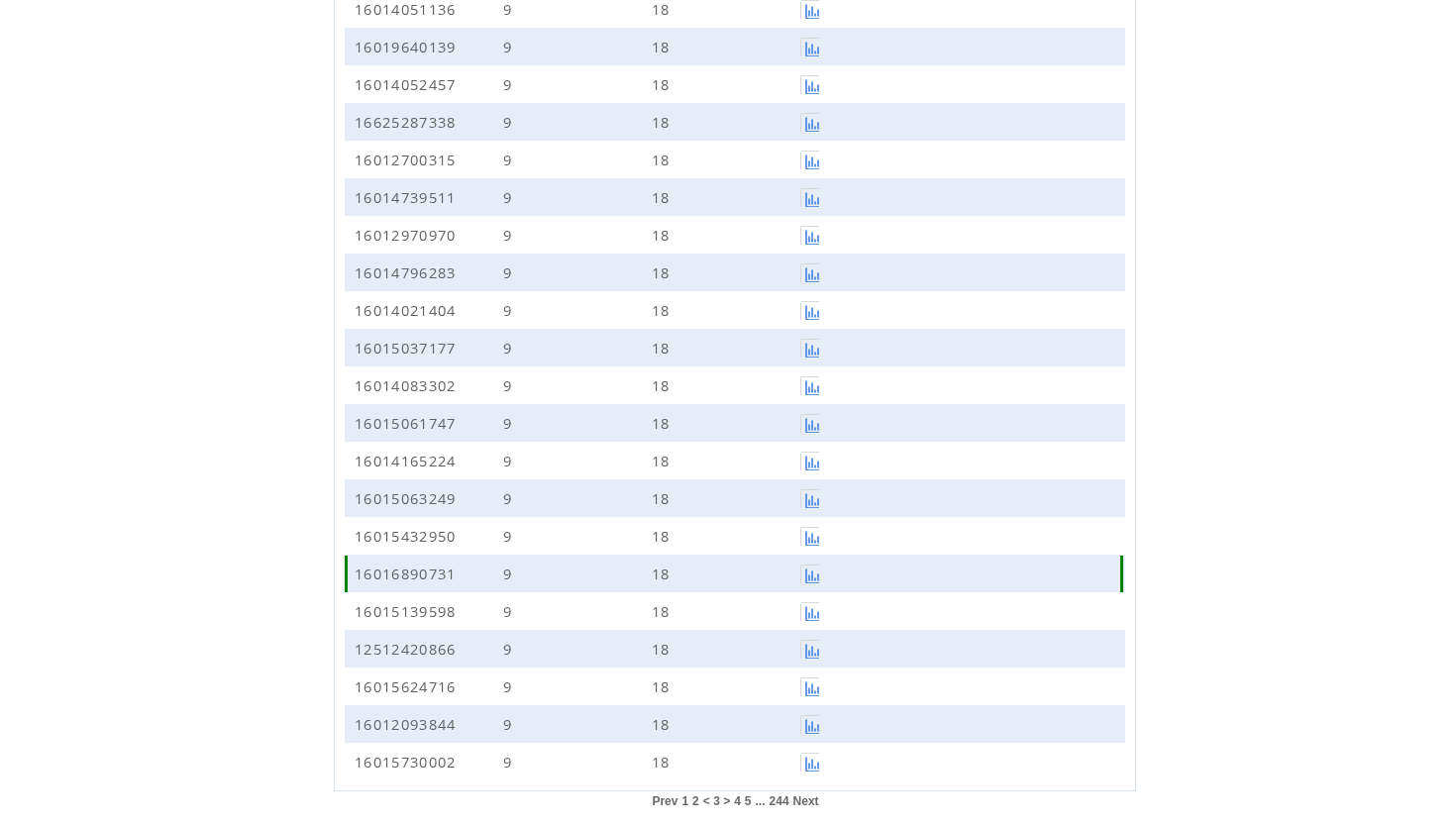 scroll, scrollTop: 1593, scrollLeft: 0, axis: vertical 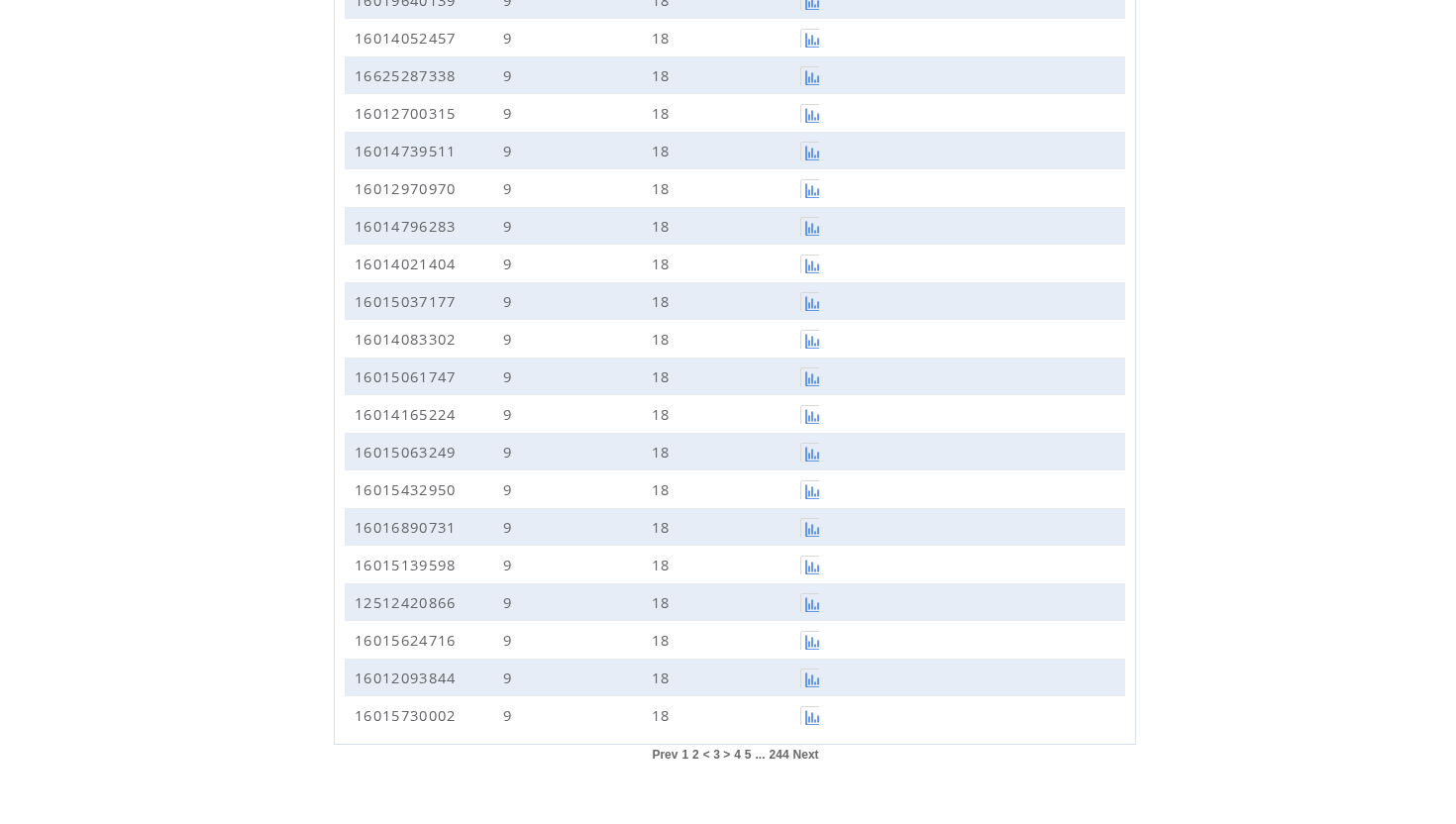 click on "4" at bounding box center [737, 755] 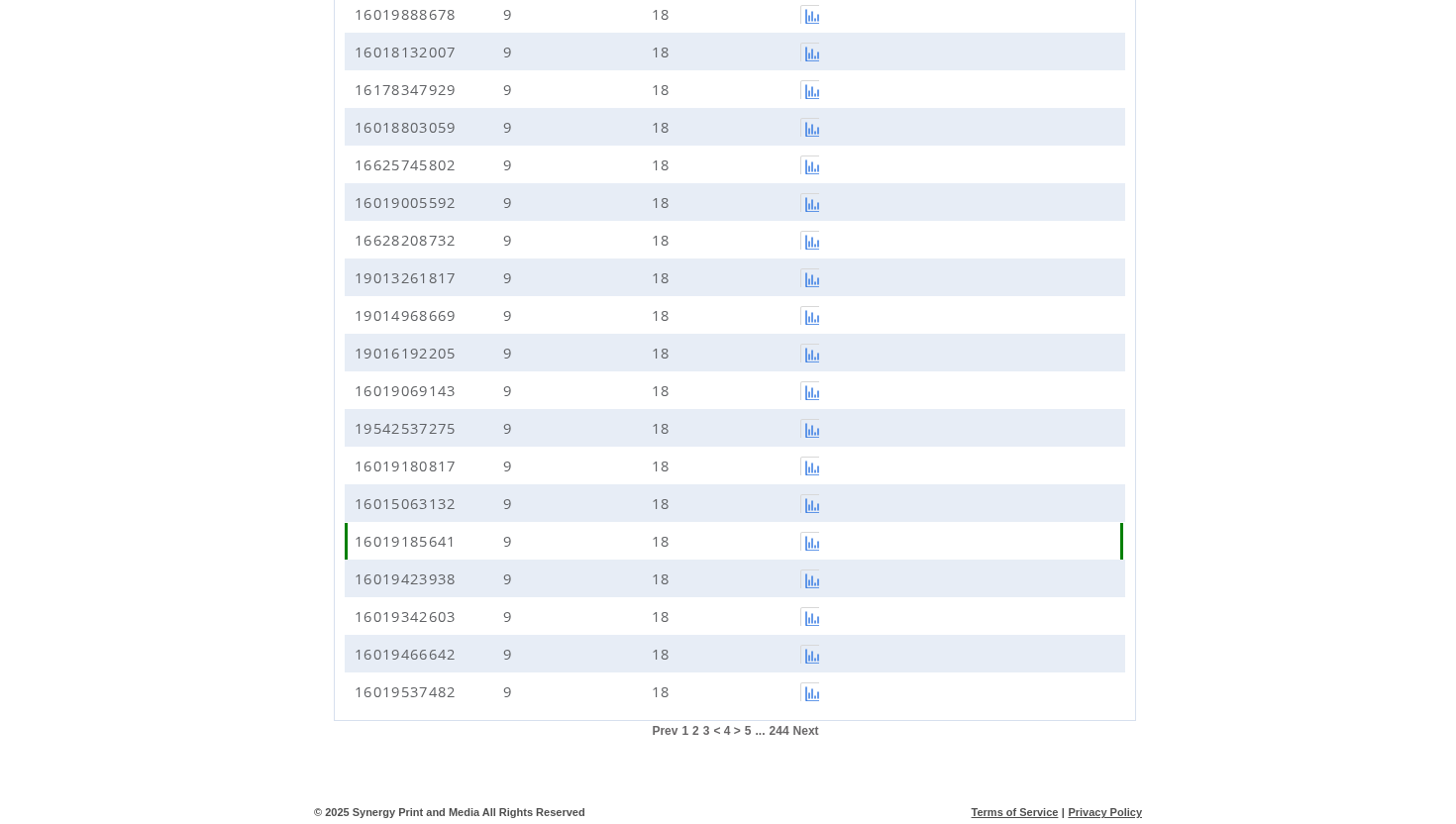 scroll, scrollTop: 1621, scrollLeft: 0, axis: vertical 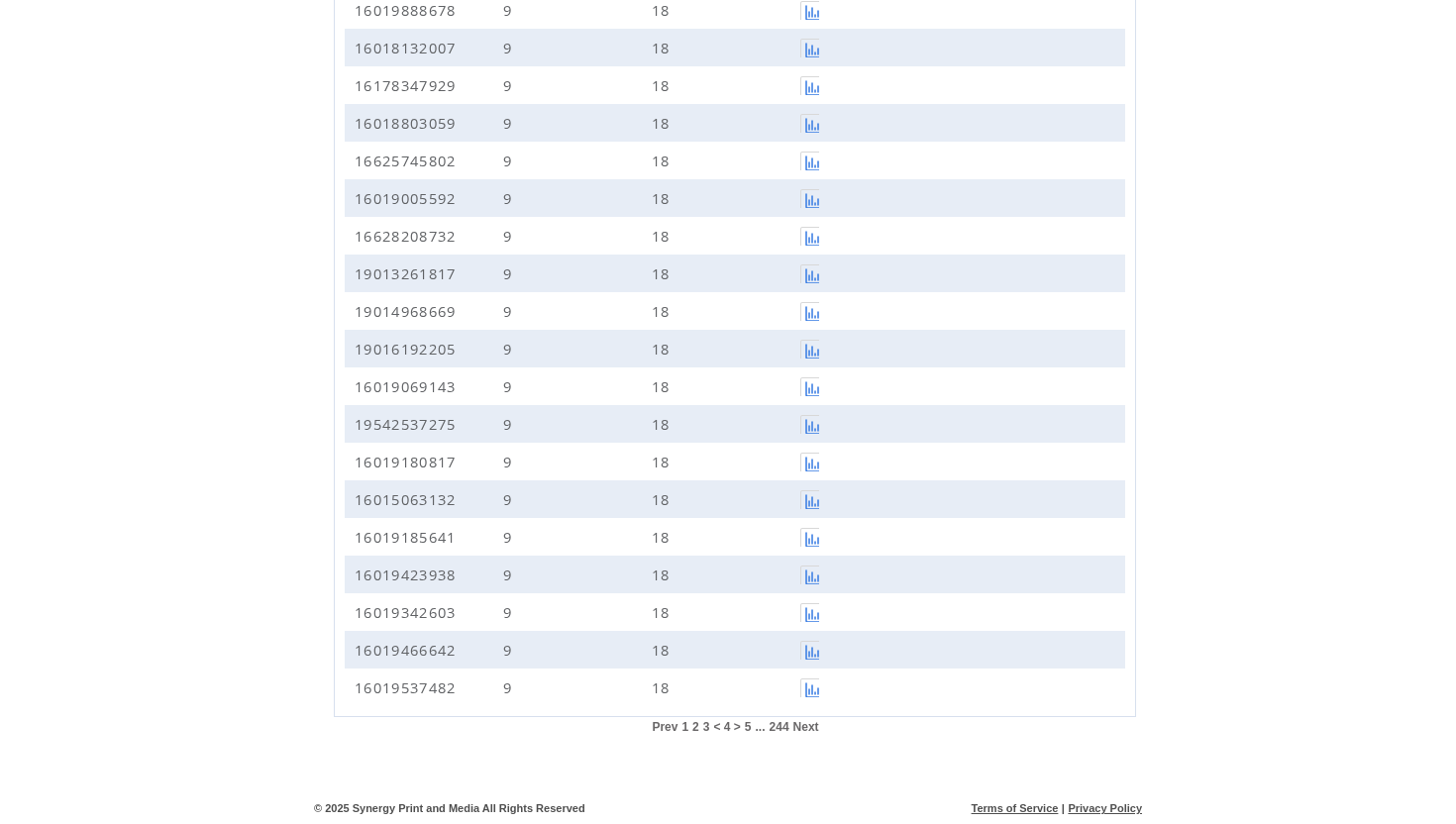 click on "5" at bounding box center (748, 727) 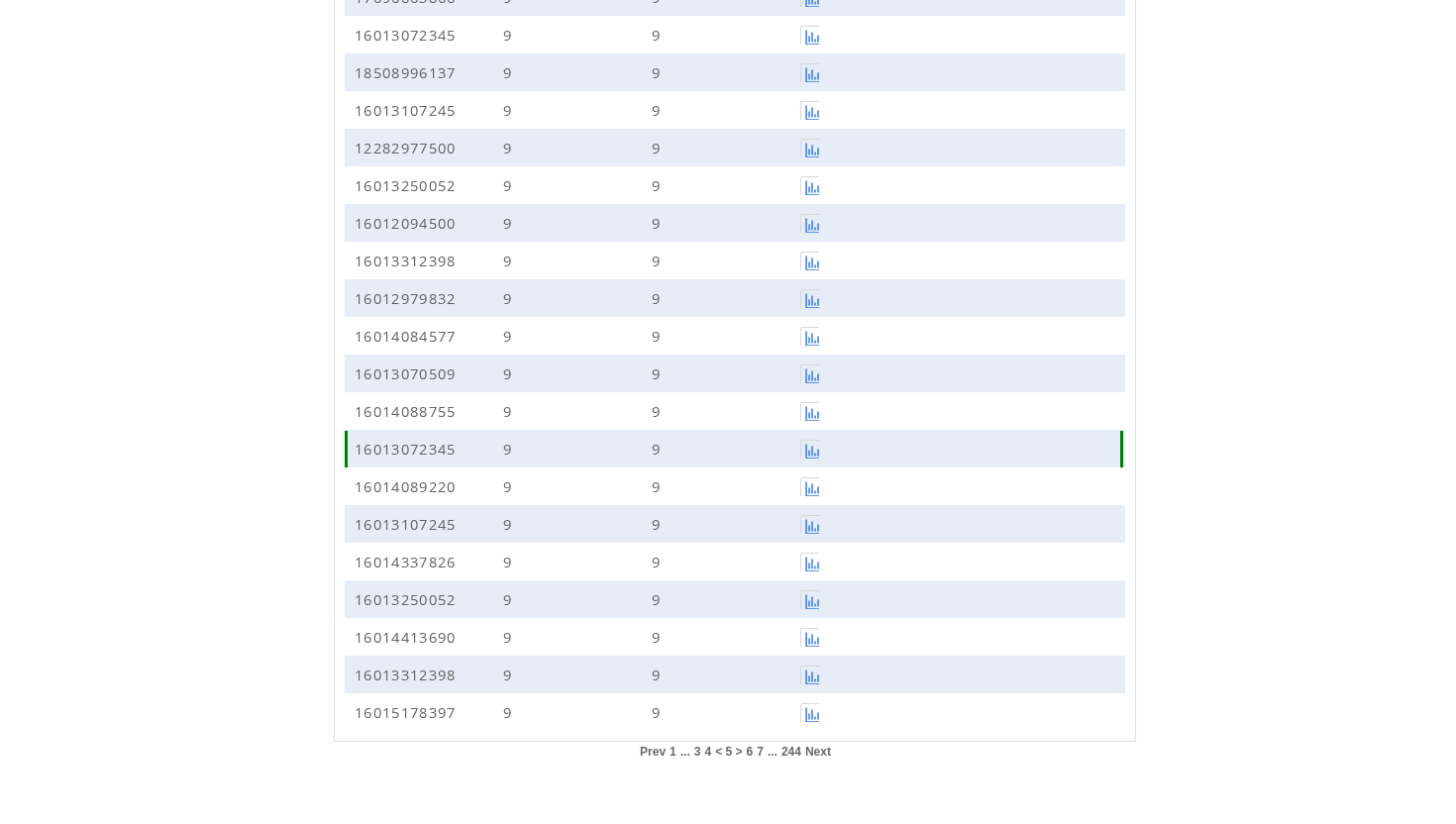 scroll, scrollTop: 1621, scrollLeft: 0, axis: vertical 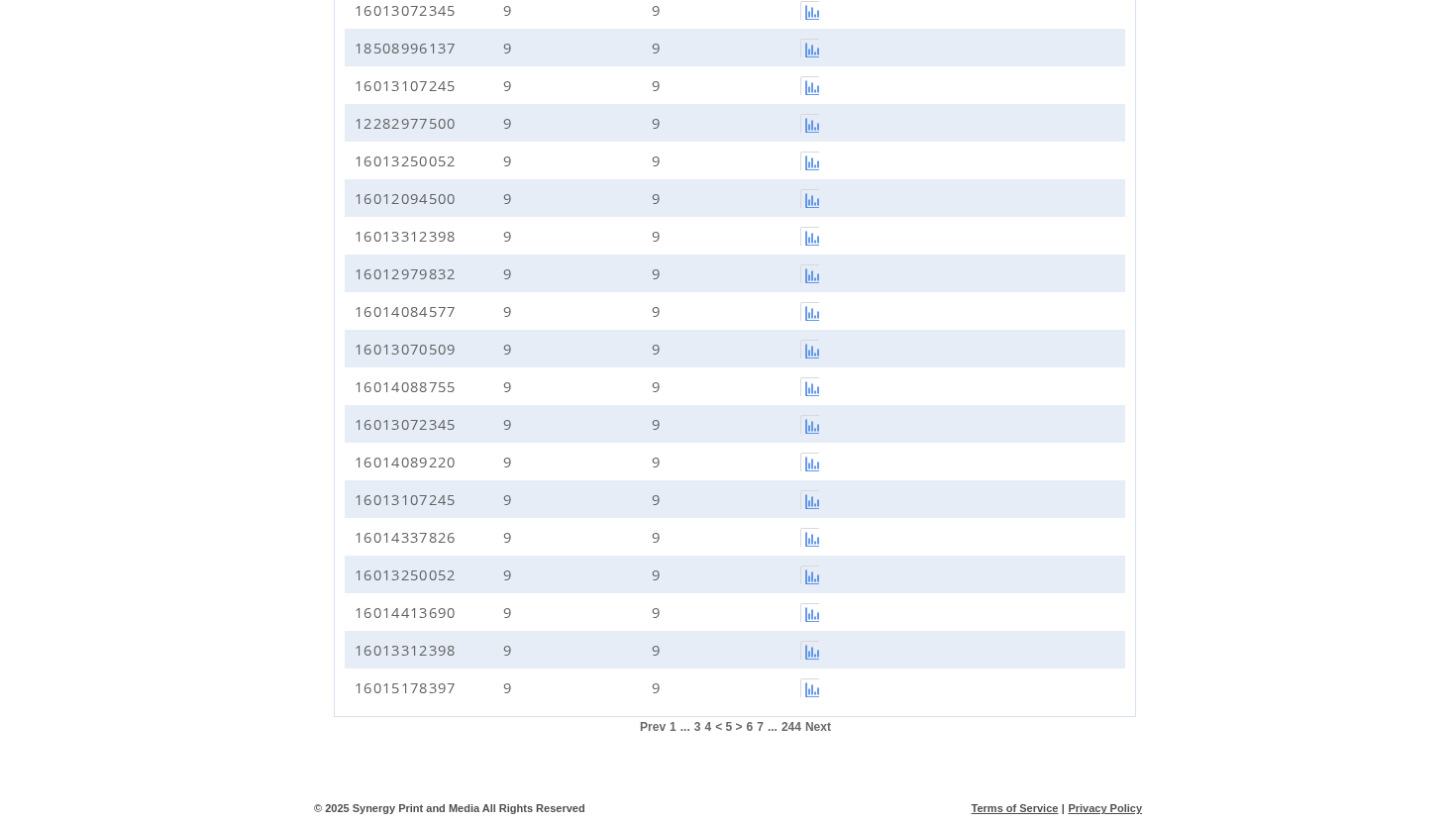 click on "6" at bounding box center [750, 727] 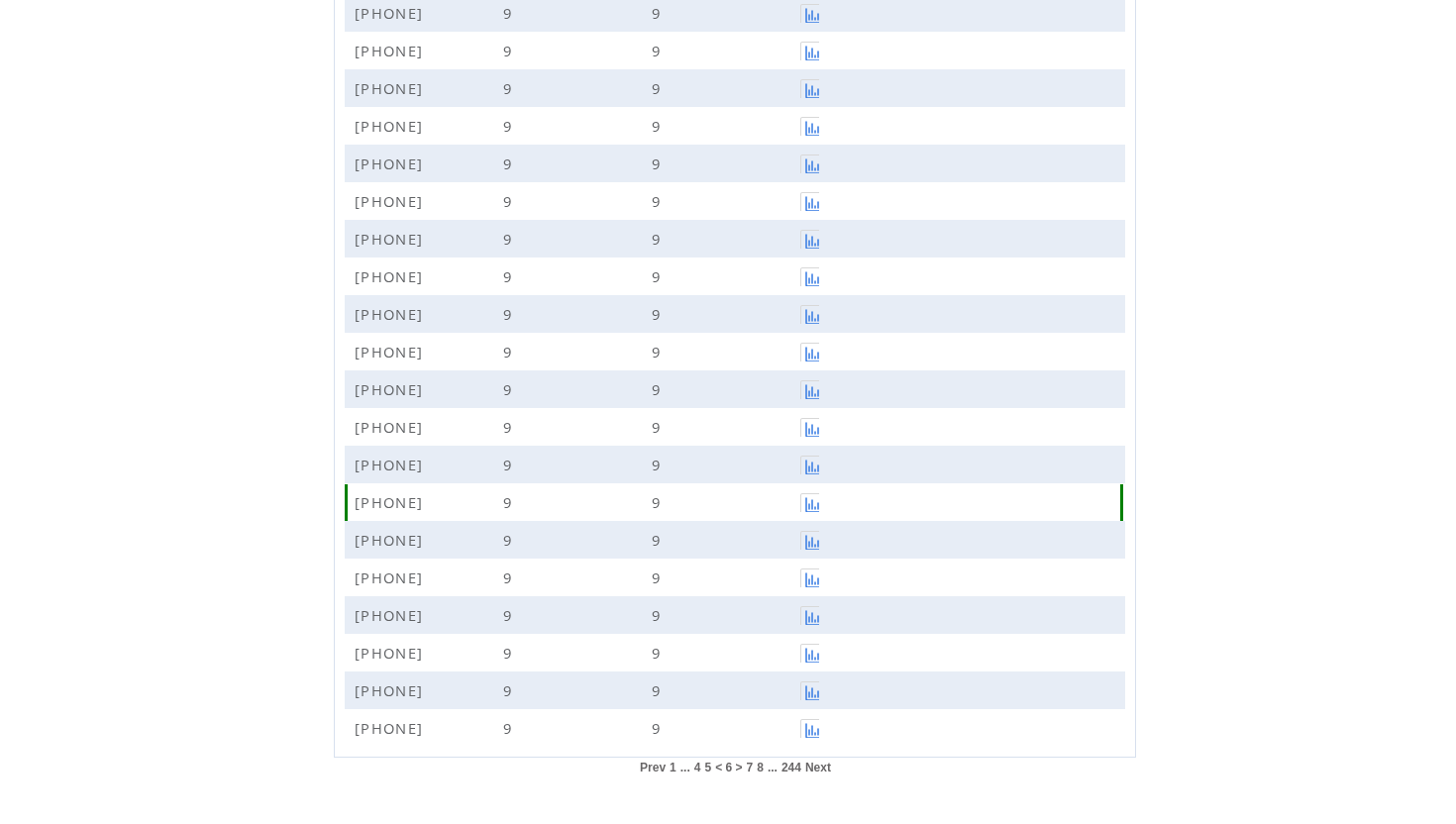 scroll, scrollTop: 1621, scrollLeft: 0, axis: vertical 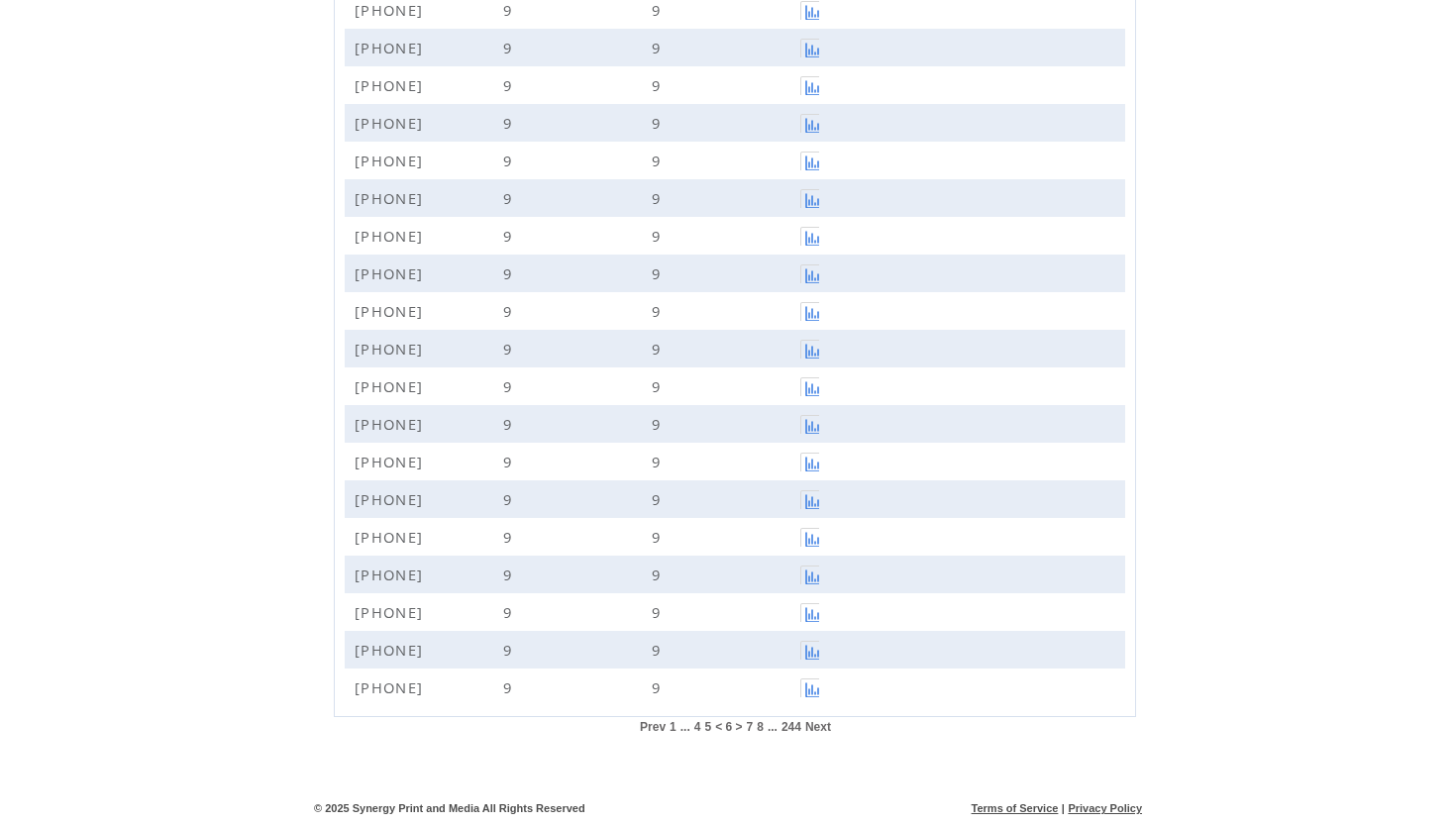 click on "Next" at bounding box center (818, 727) 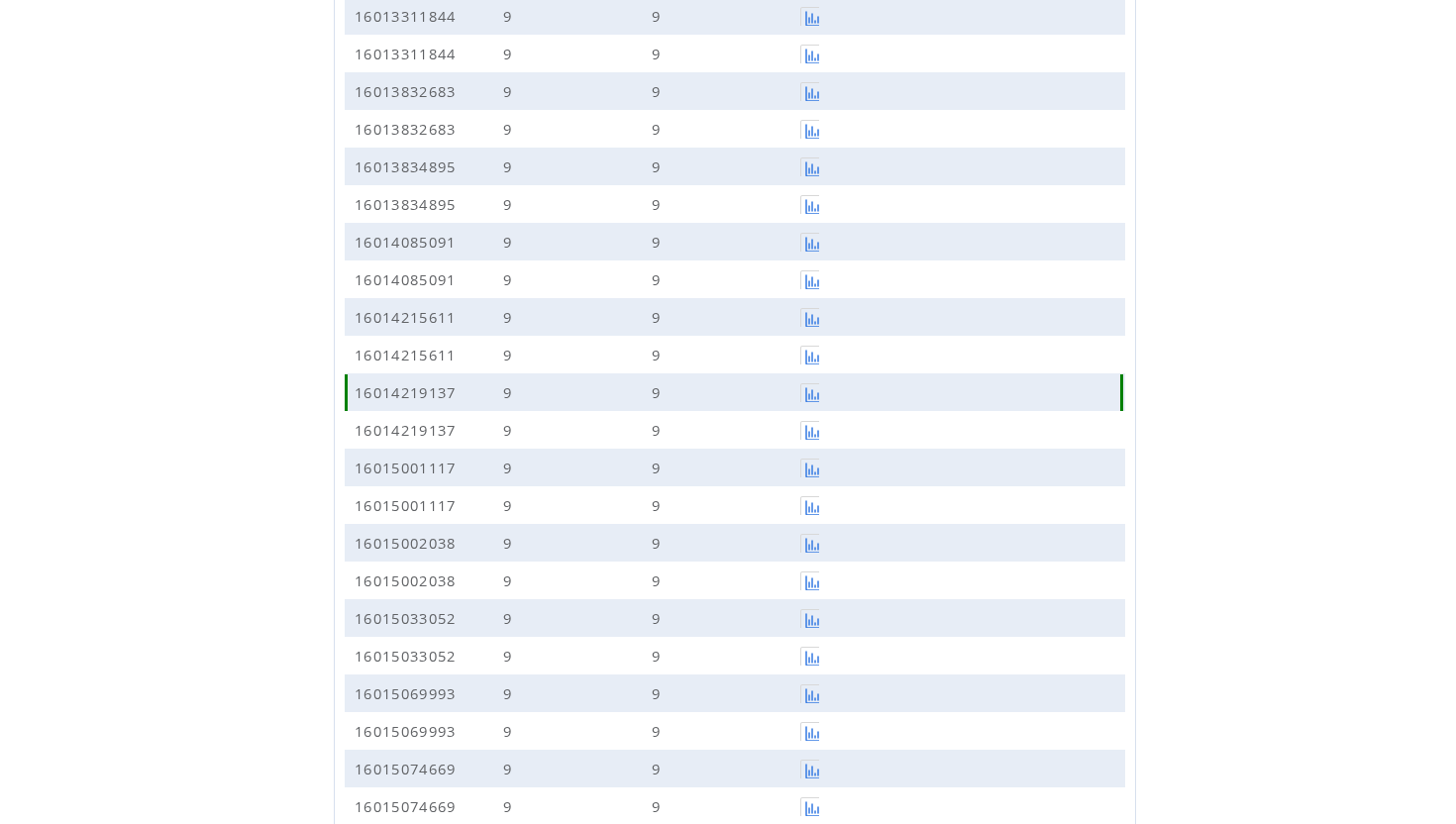 scroll, scrollTop: 1621, scrollLeft: 0, axis: vertical 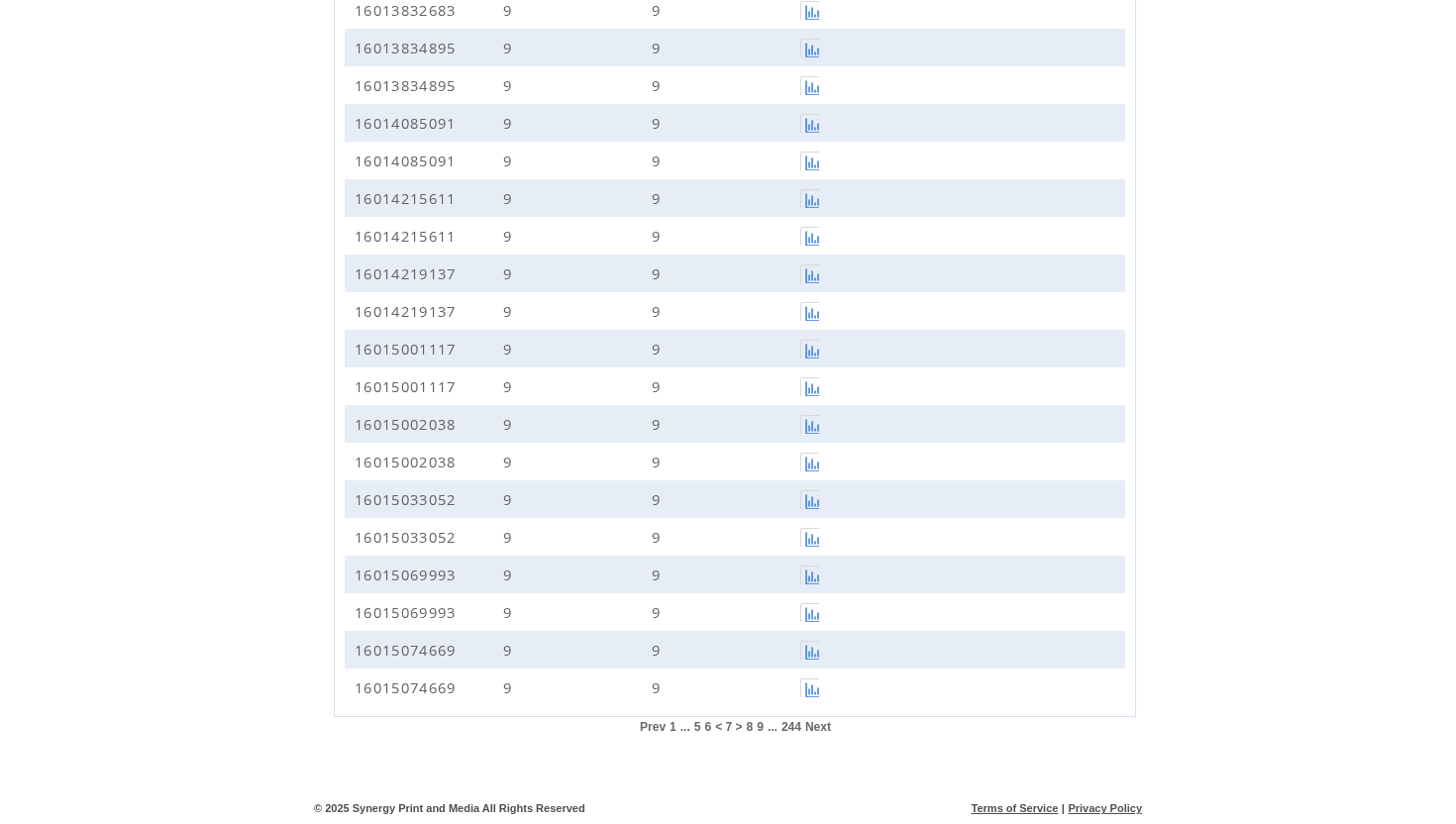 click on "Next" at bounding box center (818, 727) 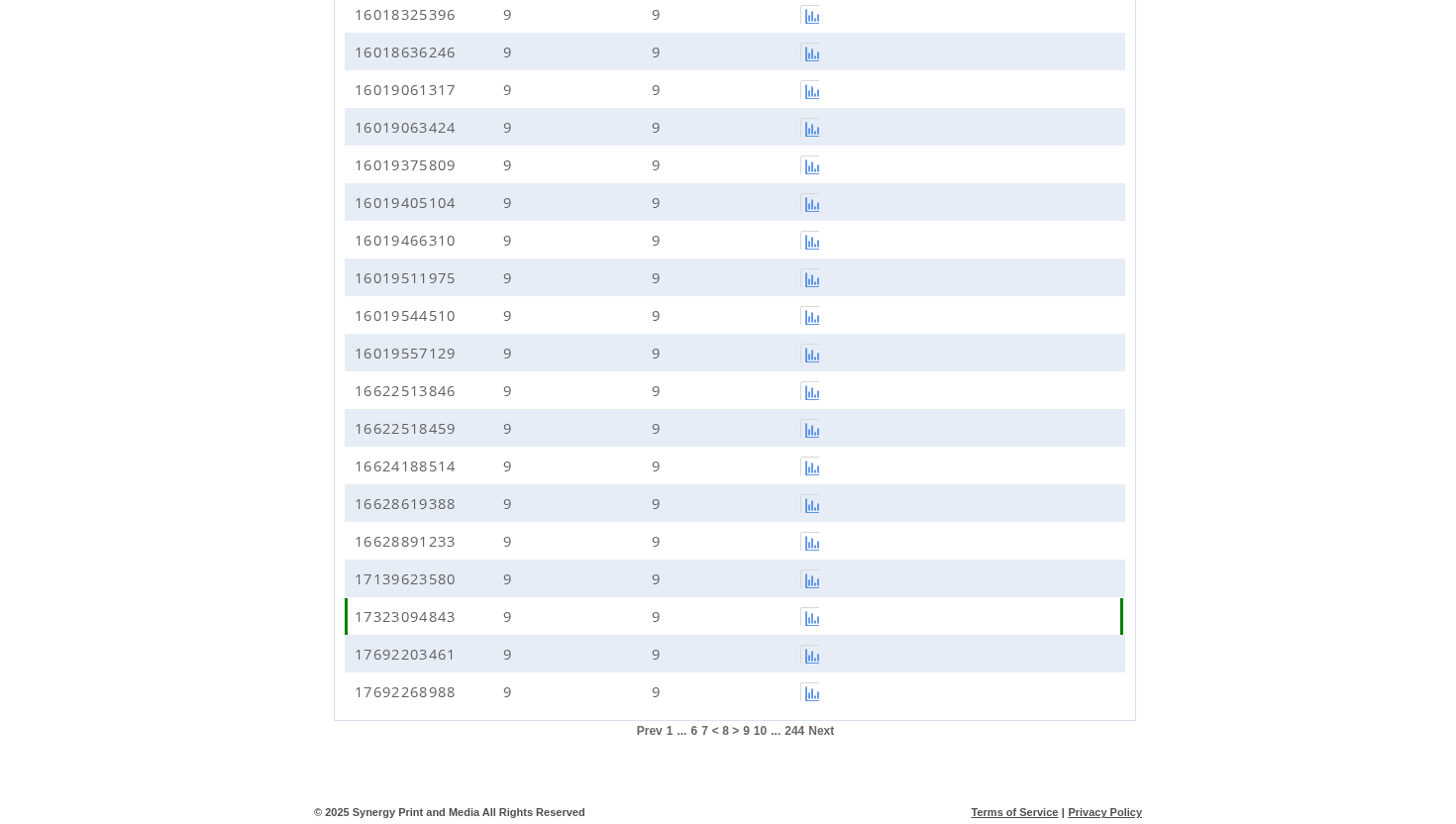 scroll, scrollTop: 1618, scrollLeft: 0, axis: vertical 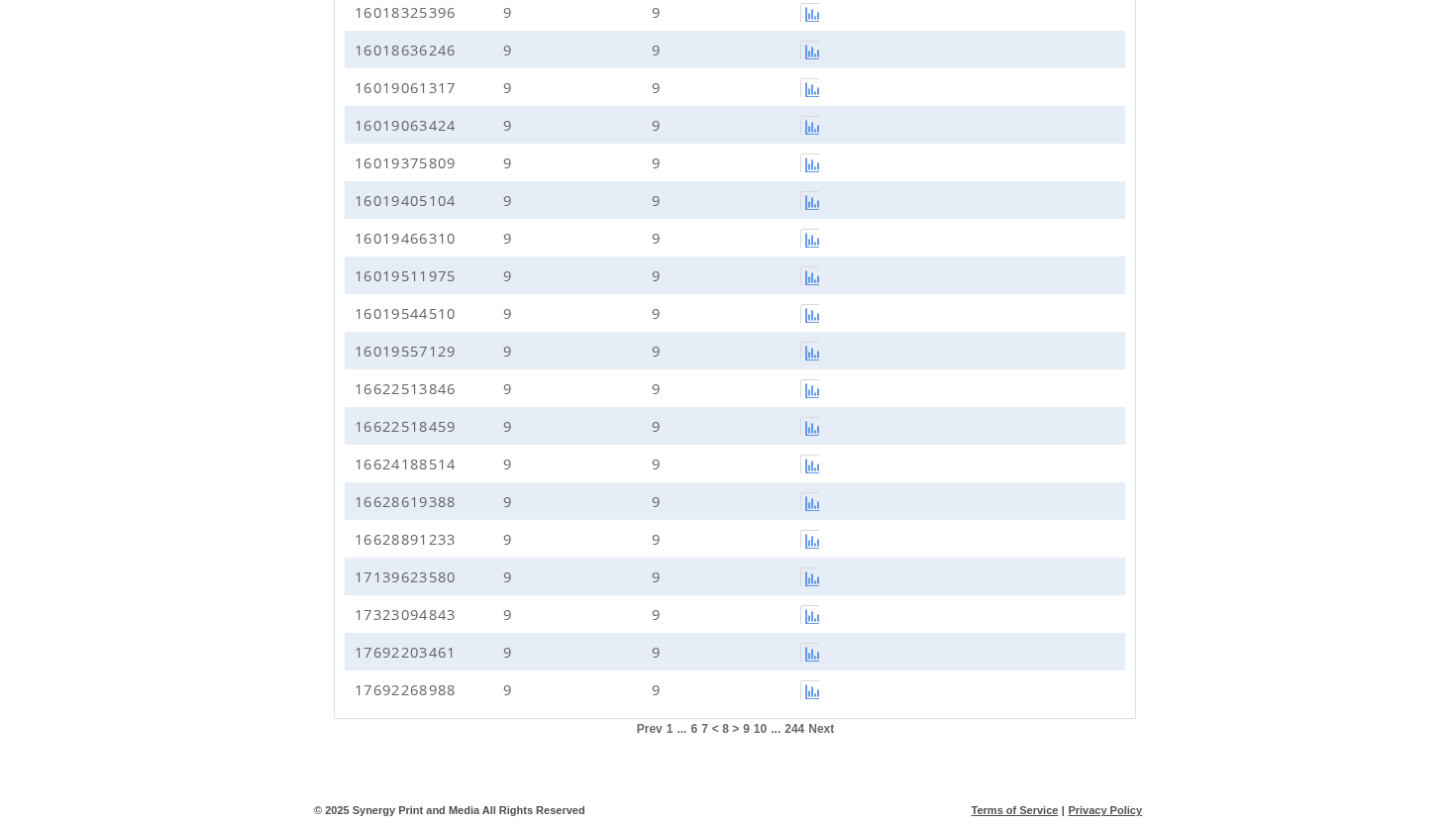 click on "Next" at bounding box center (821, 729) 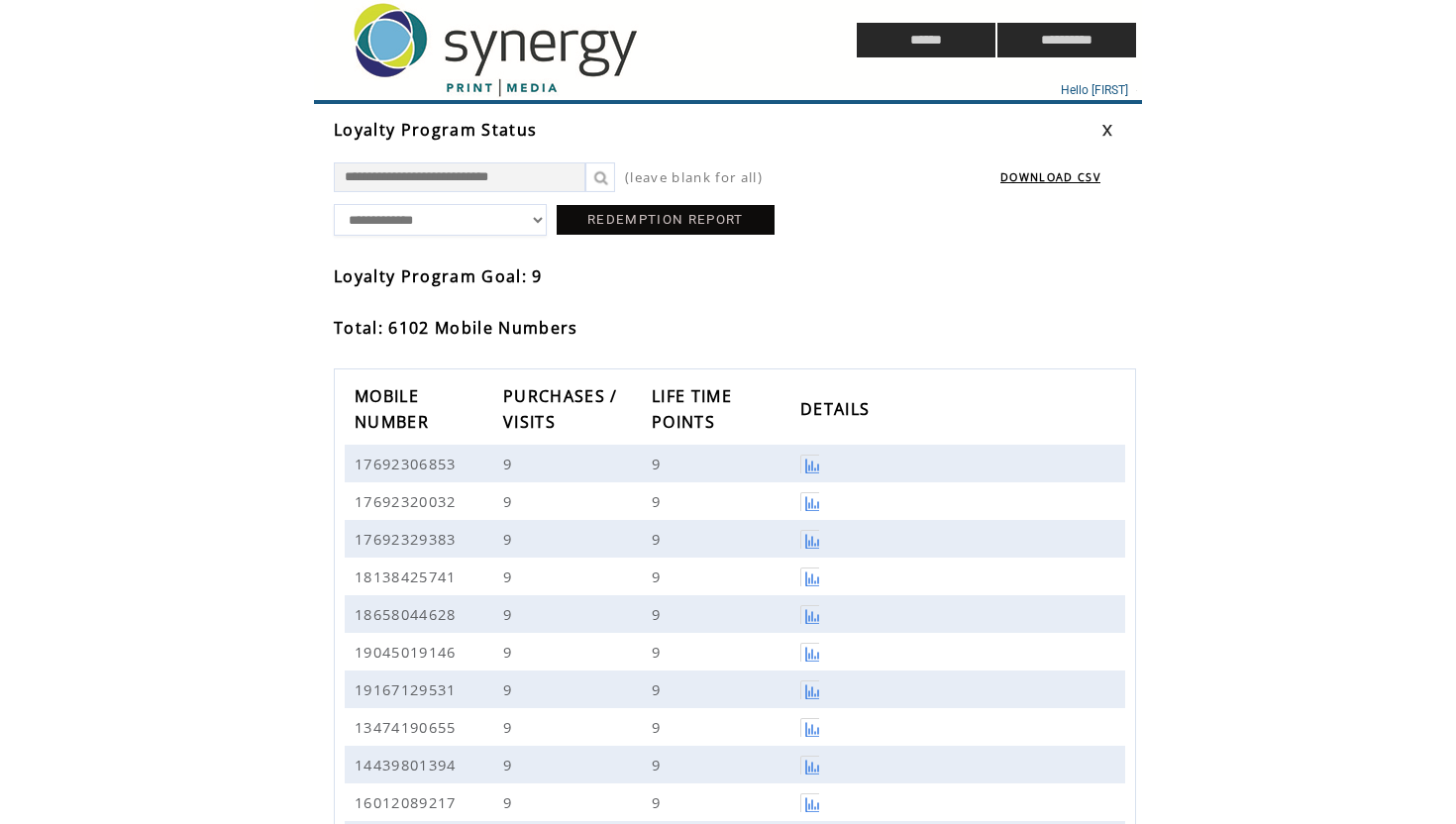 scroll, scrollTop: 0, scrollLeft: 0, axis: both 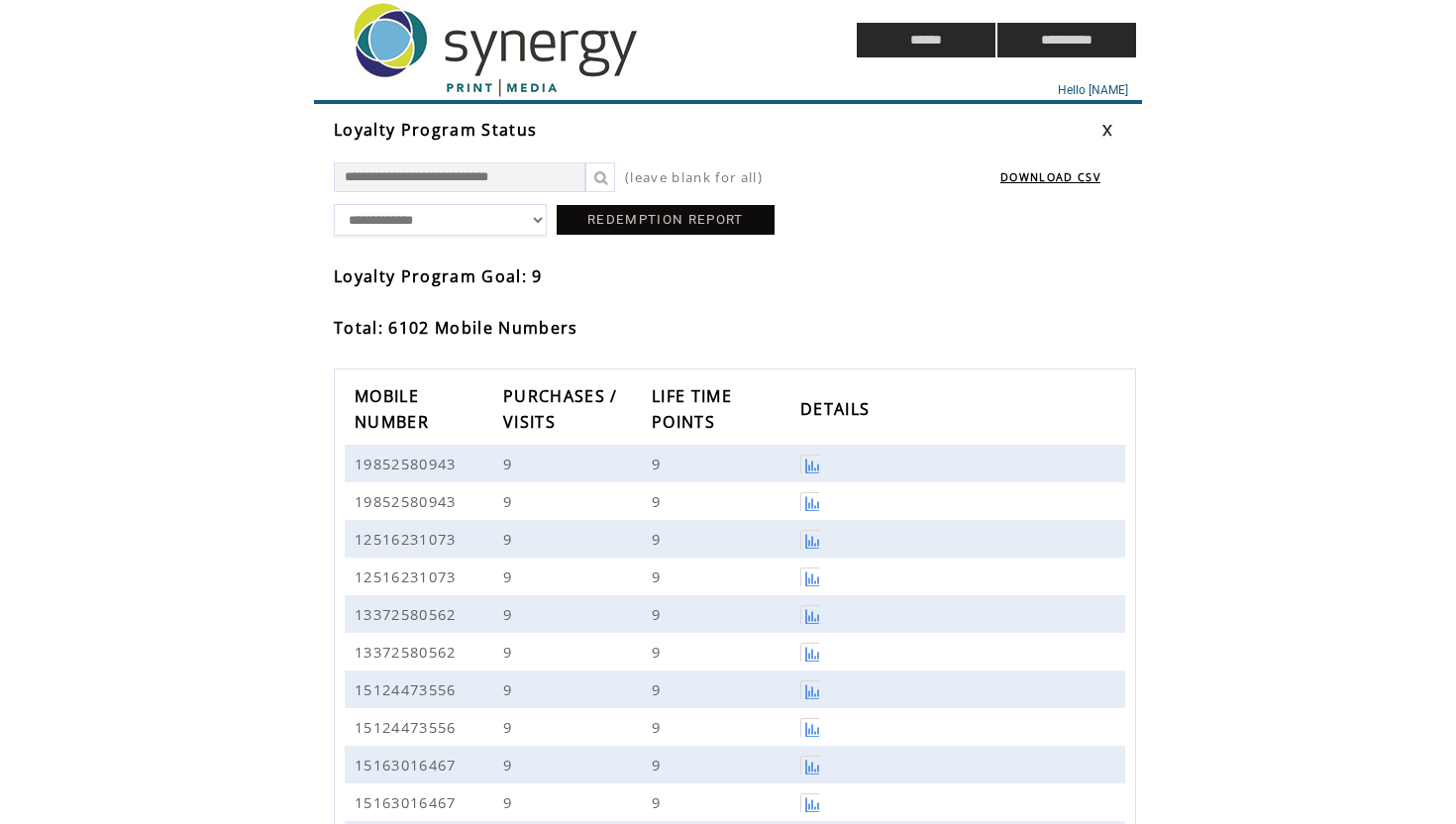 click on "Loyalty Program Status" at bounding box center [435, 130] 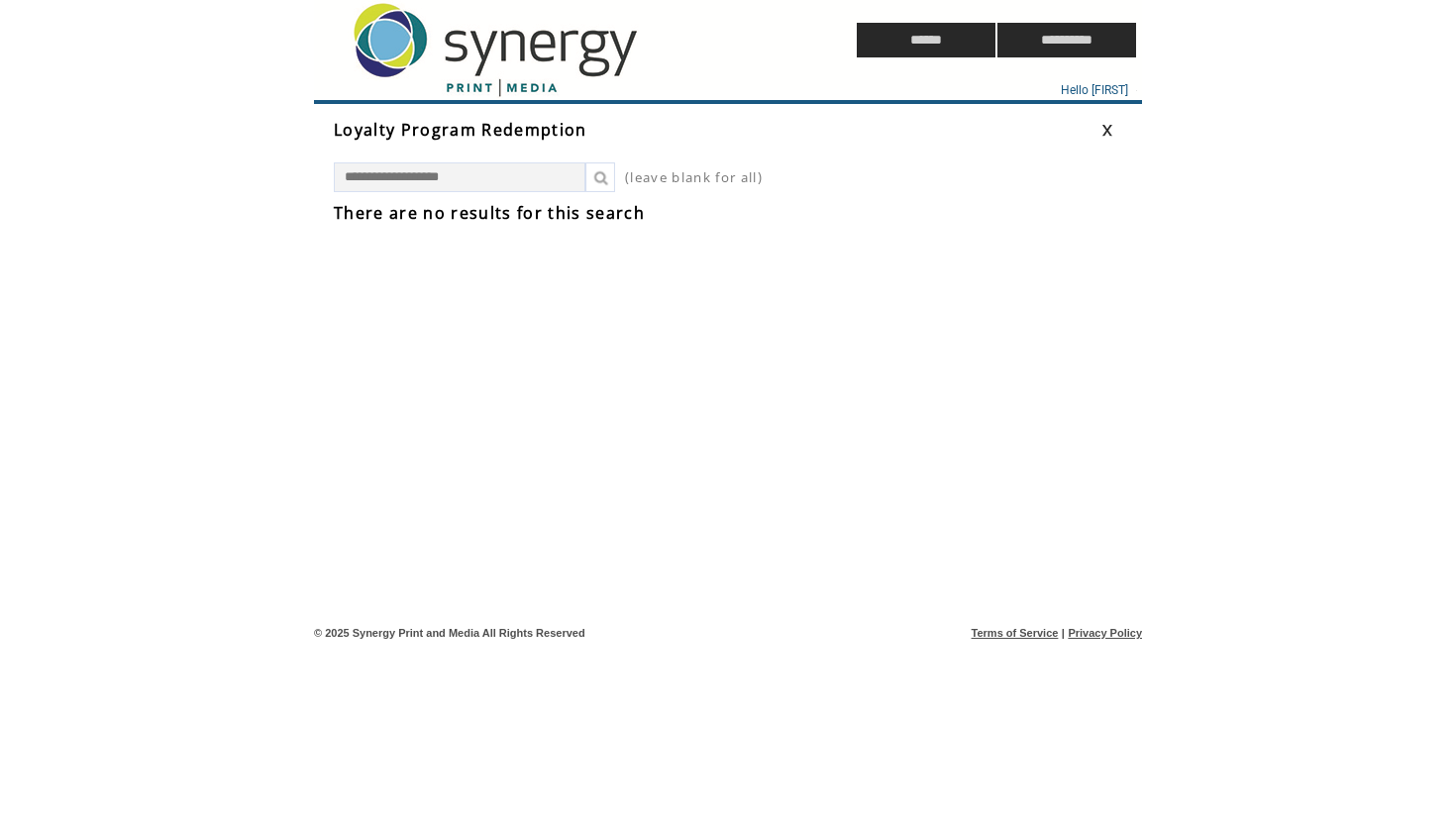 scroll, scrollTop: 0, scrollLeft: 0, axis: both 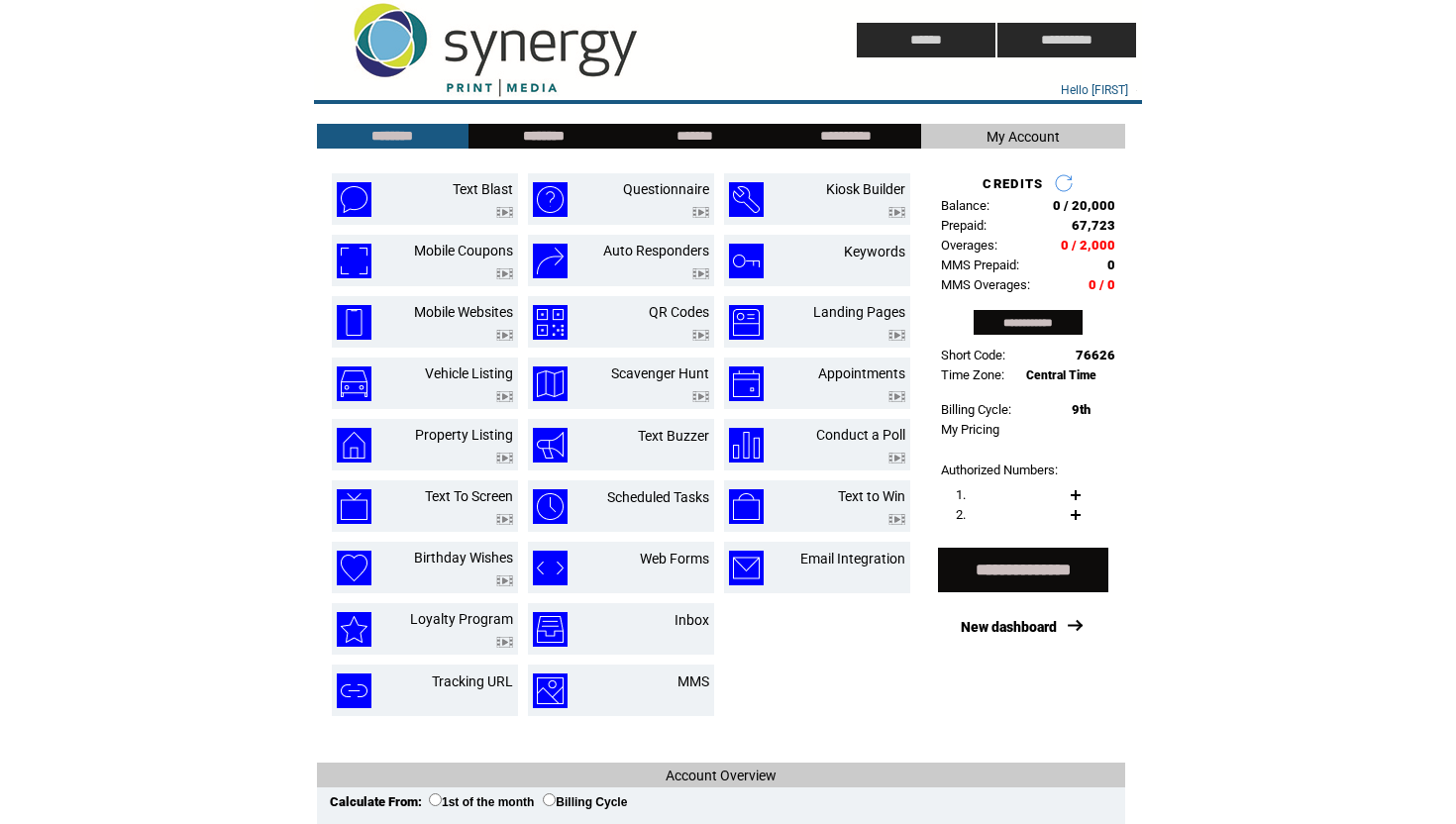 click on "********" at bounding box center (544, 136) 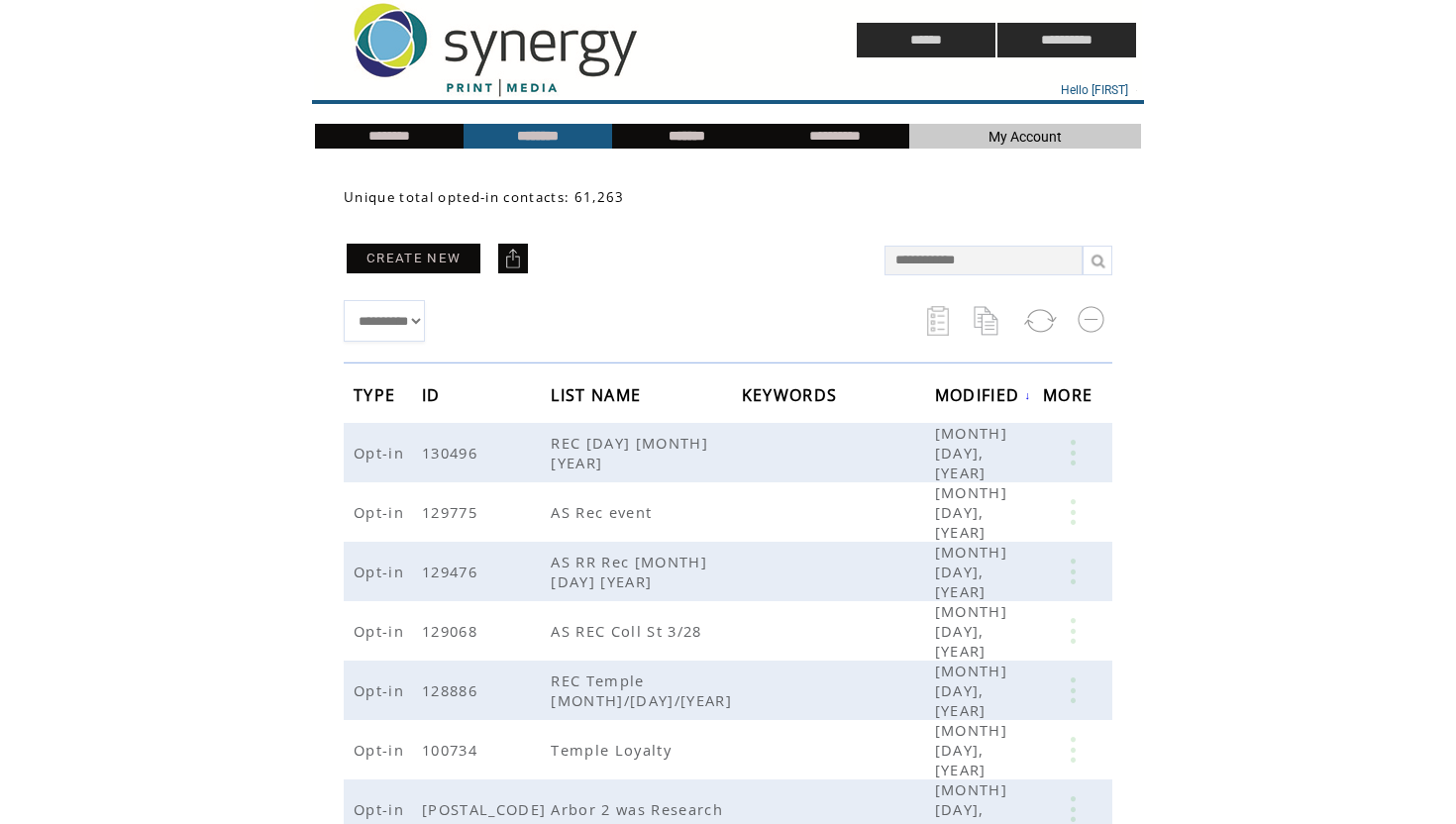 click on "*******" at bounding box center (686, 136) 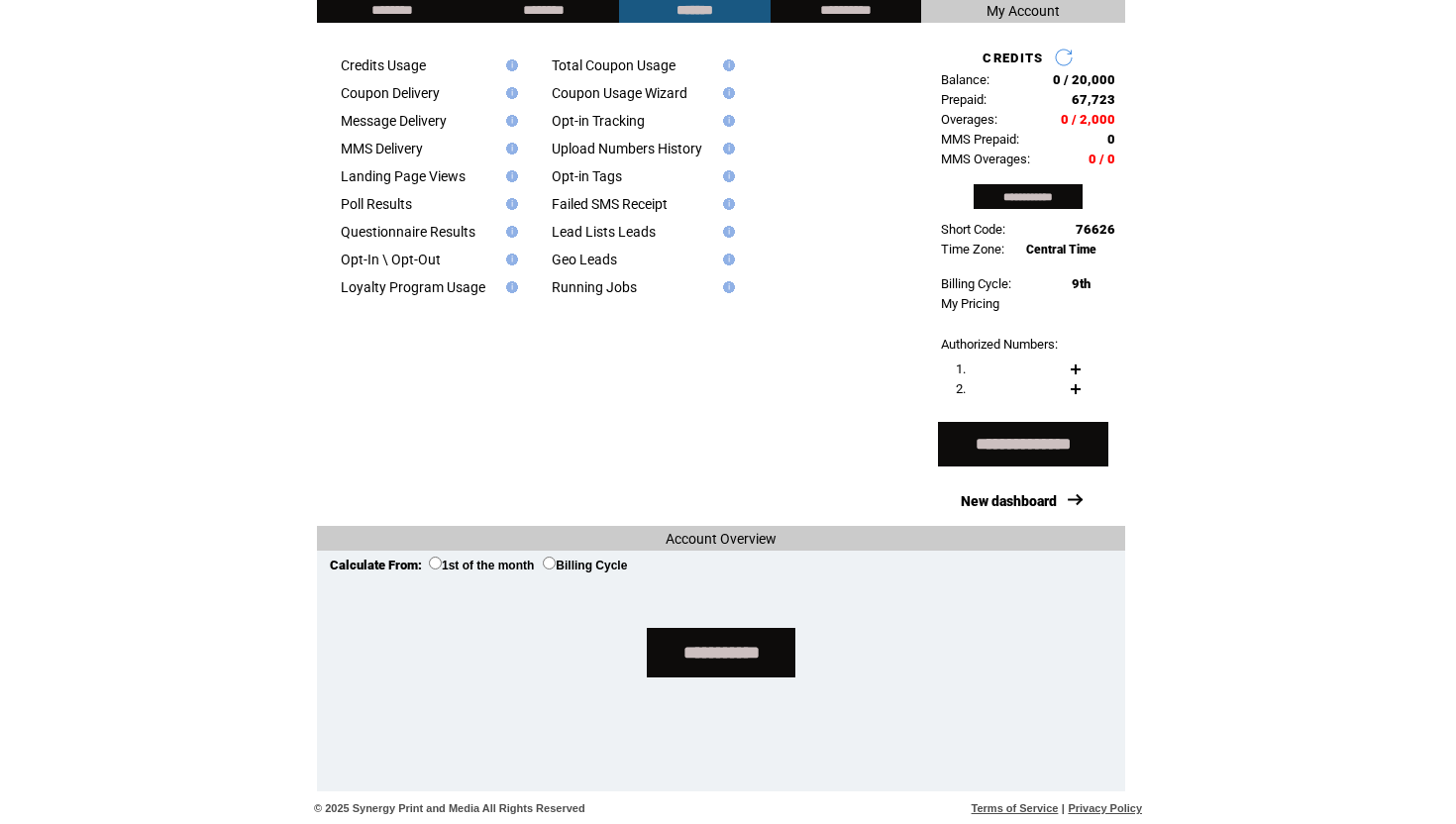 scroll, scrollTop: 0, scrollLeft: 0, axis: both 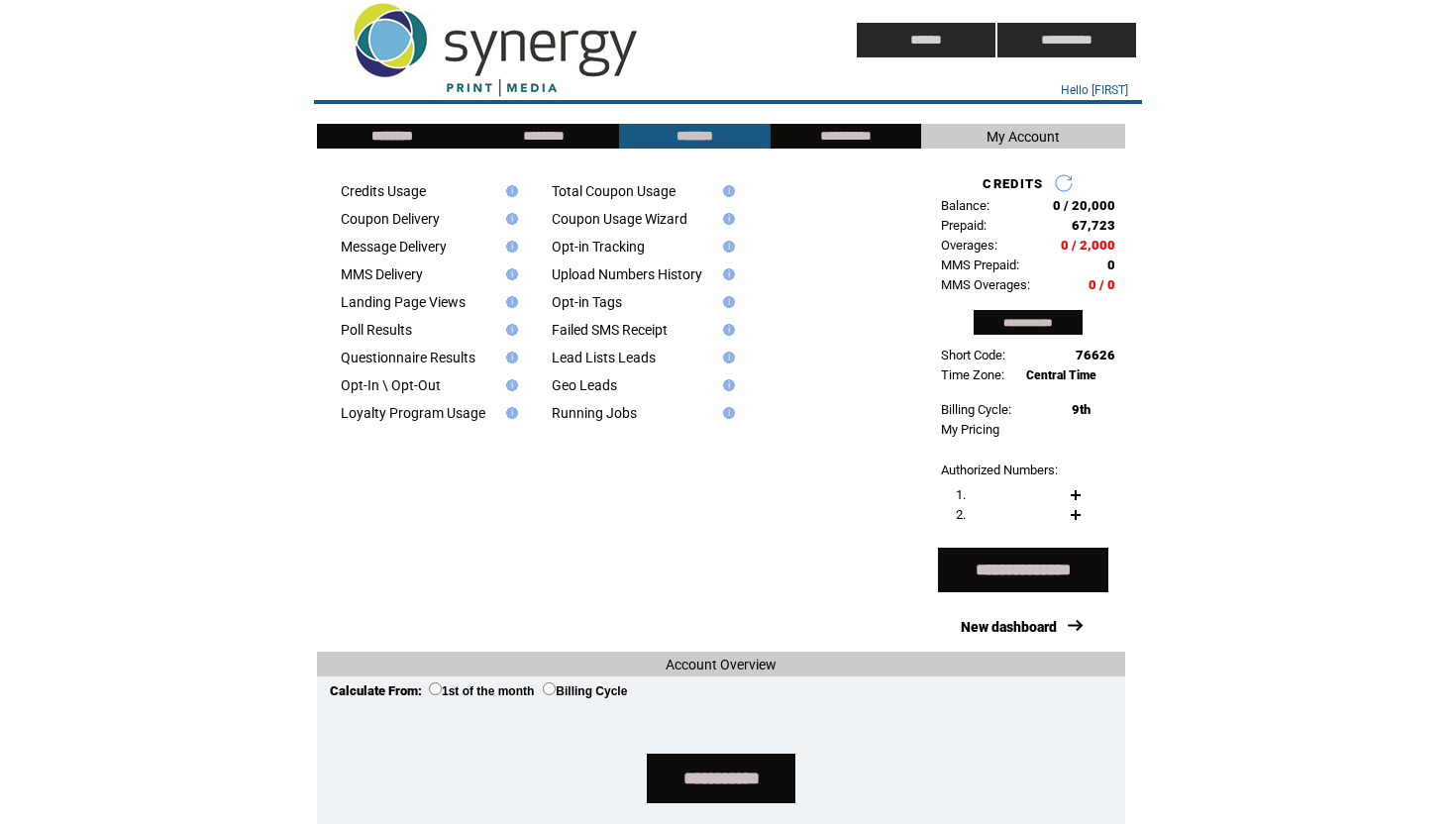 click on "********" at bounding box center [392, 136] 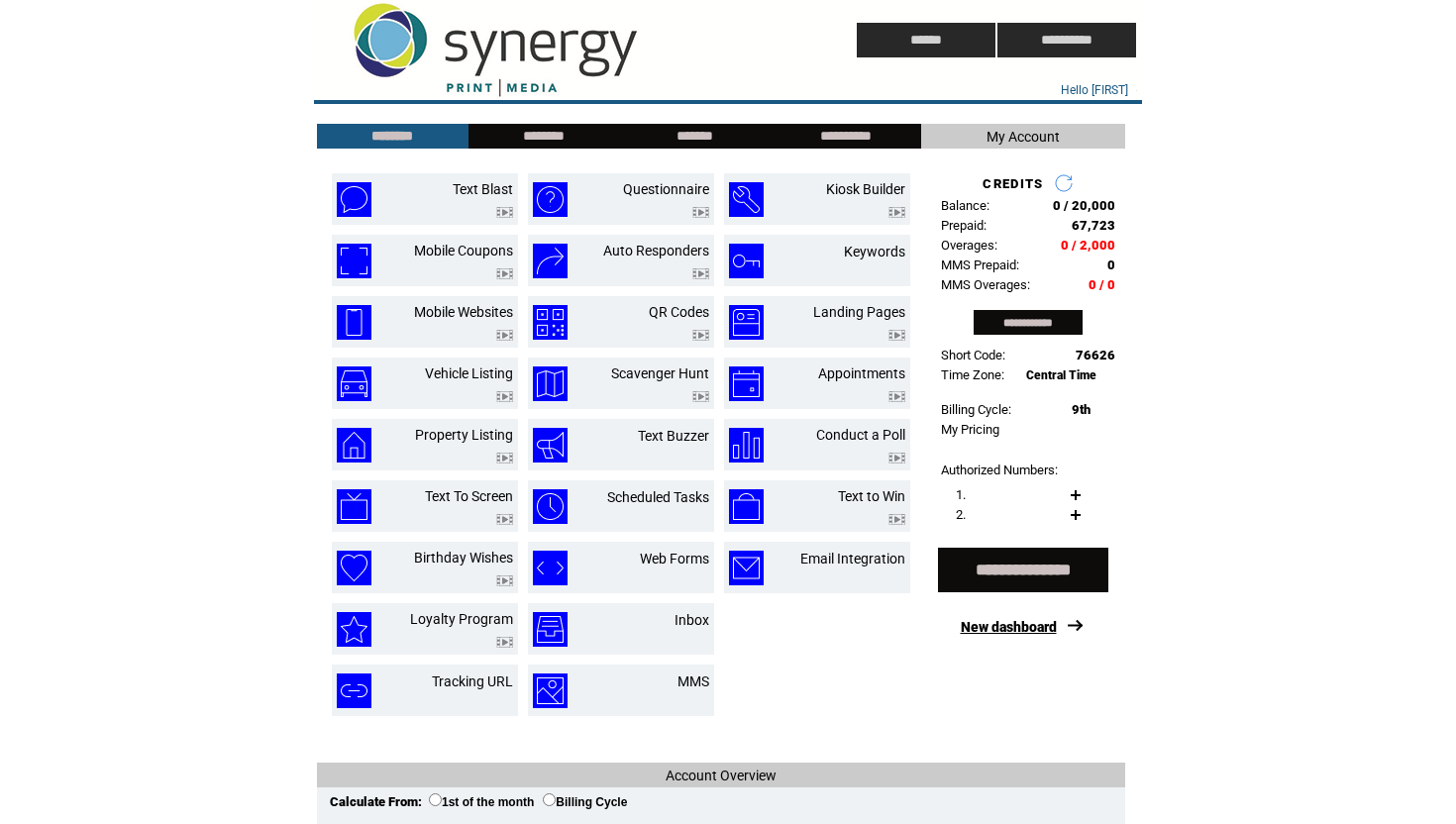 click on "New dashboard" at bounding box center [1008, 627] 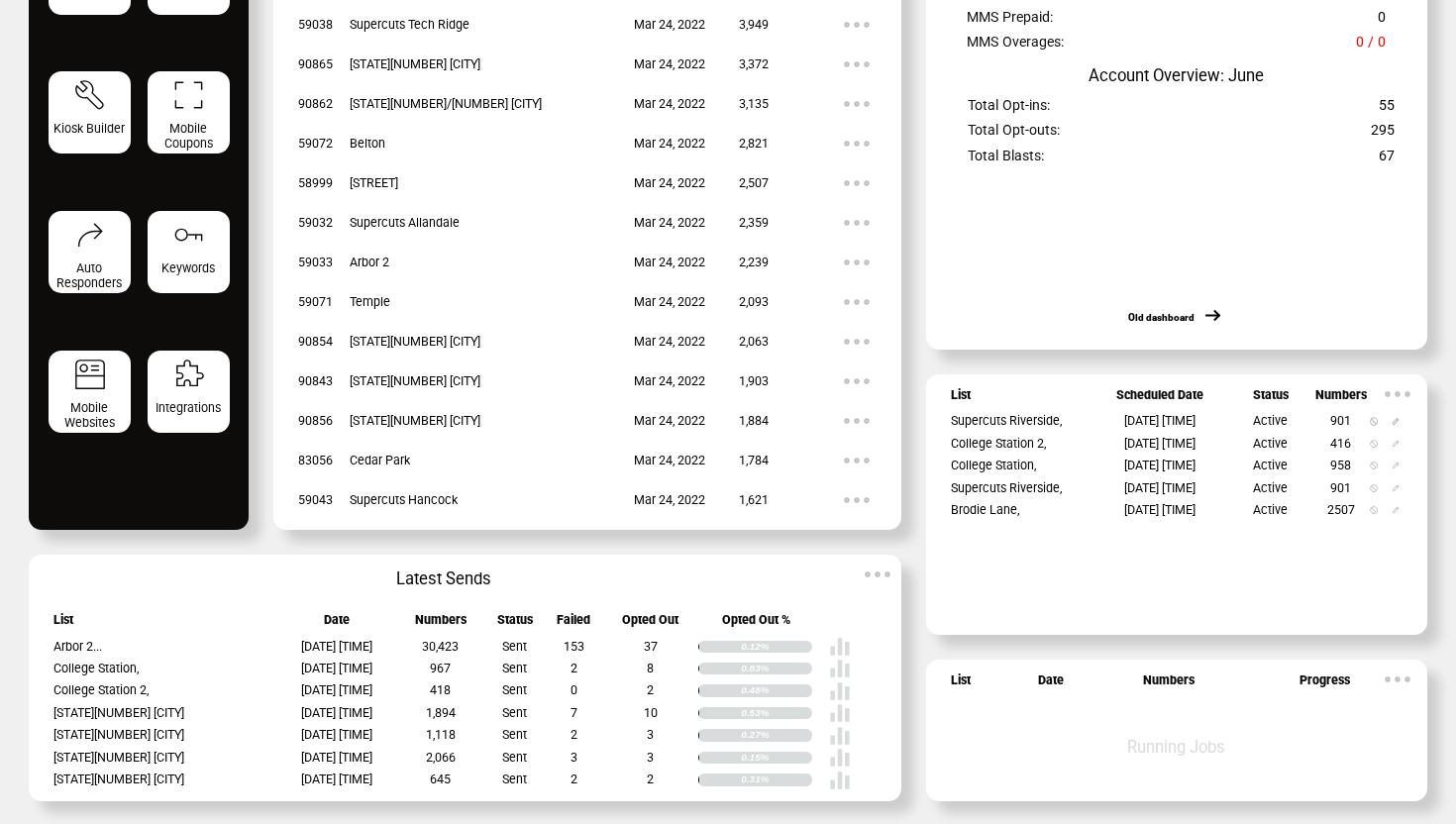 scroll, scrollTop: 213, scrollLeft: 0, axis: vertical 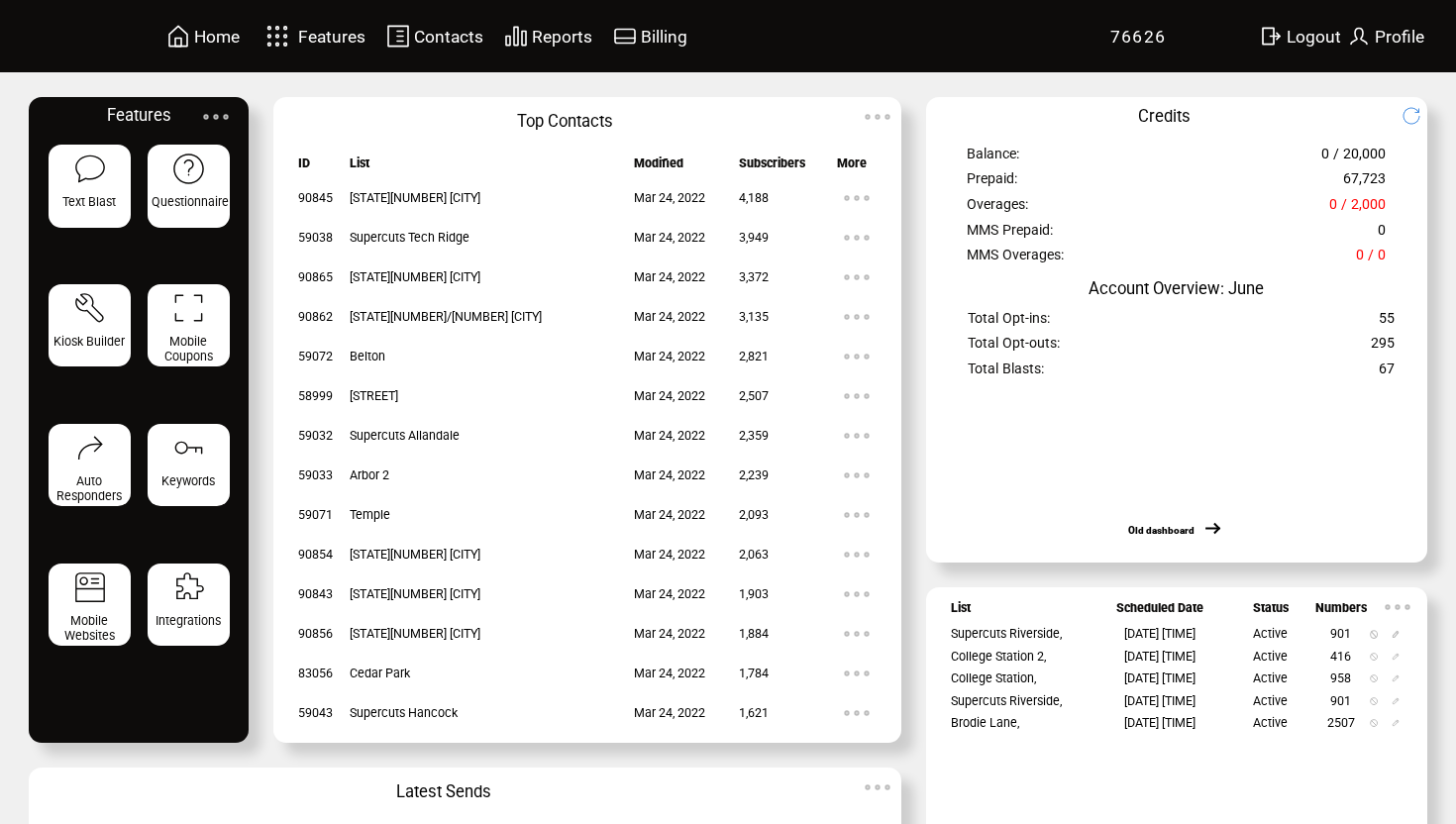 click on "Home" at bounding box center [217, 37] 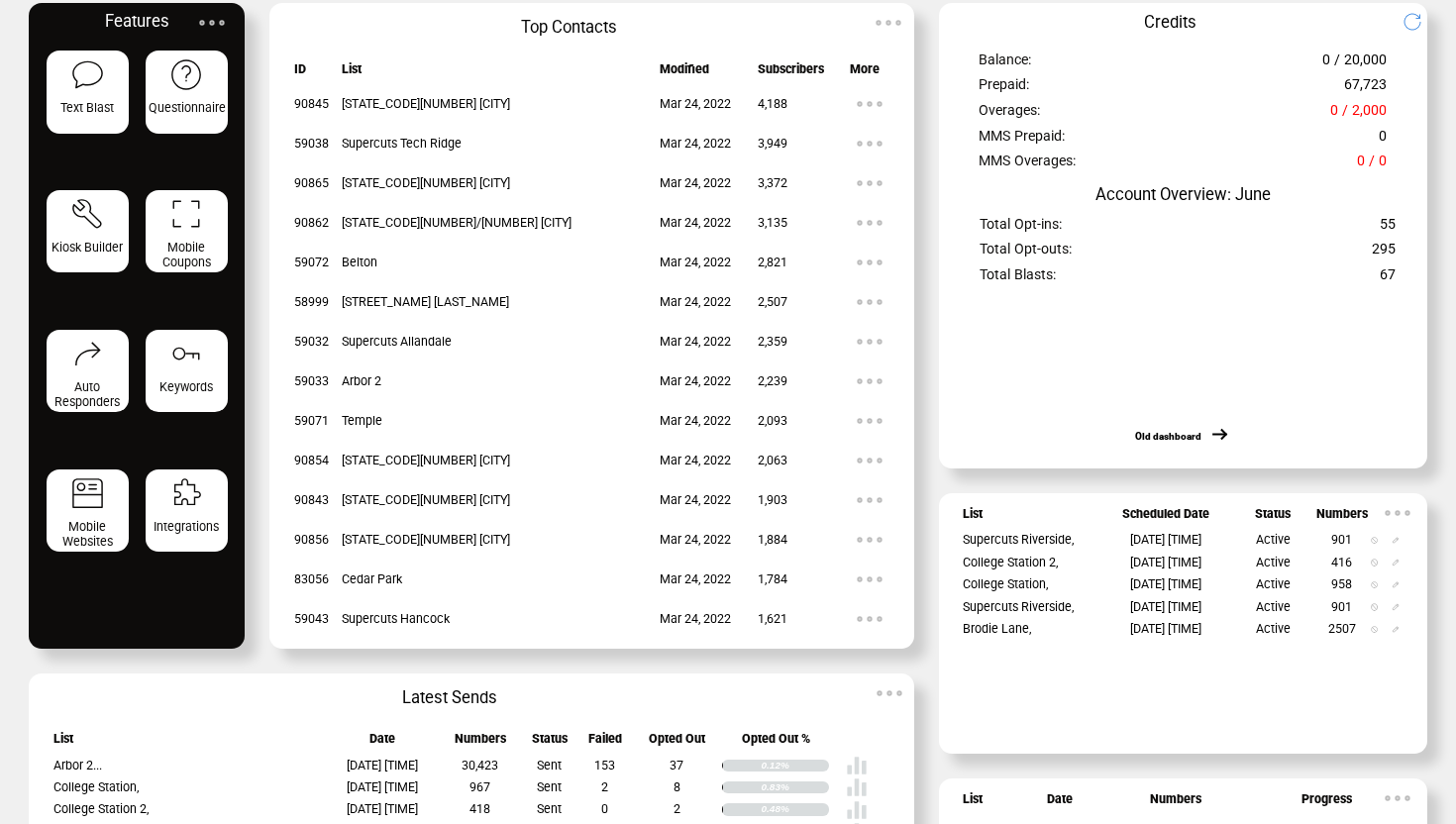 scroll, scrollTop: 95, scrollLeft: 0, axis: vertical 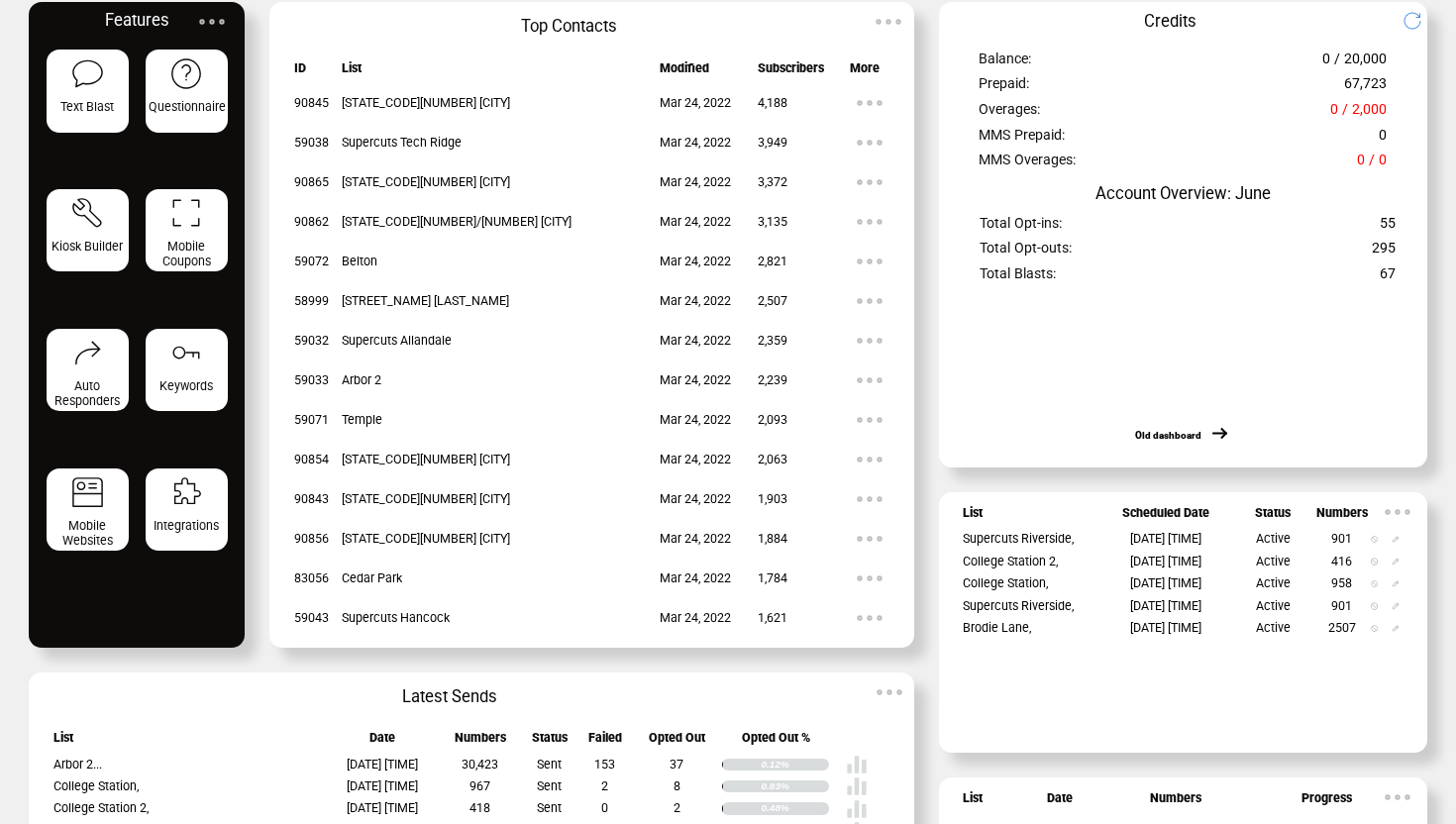 click at bounding box center [870, 103] 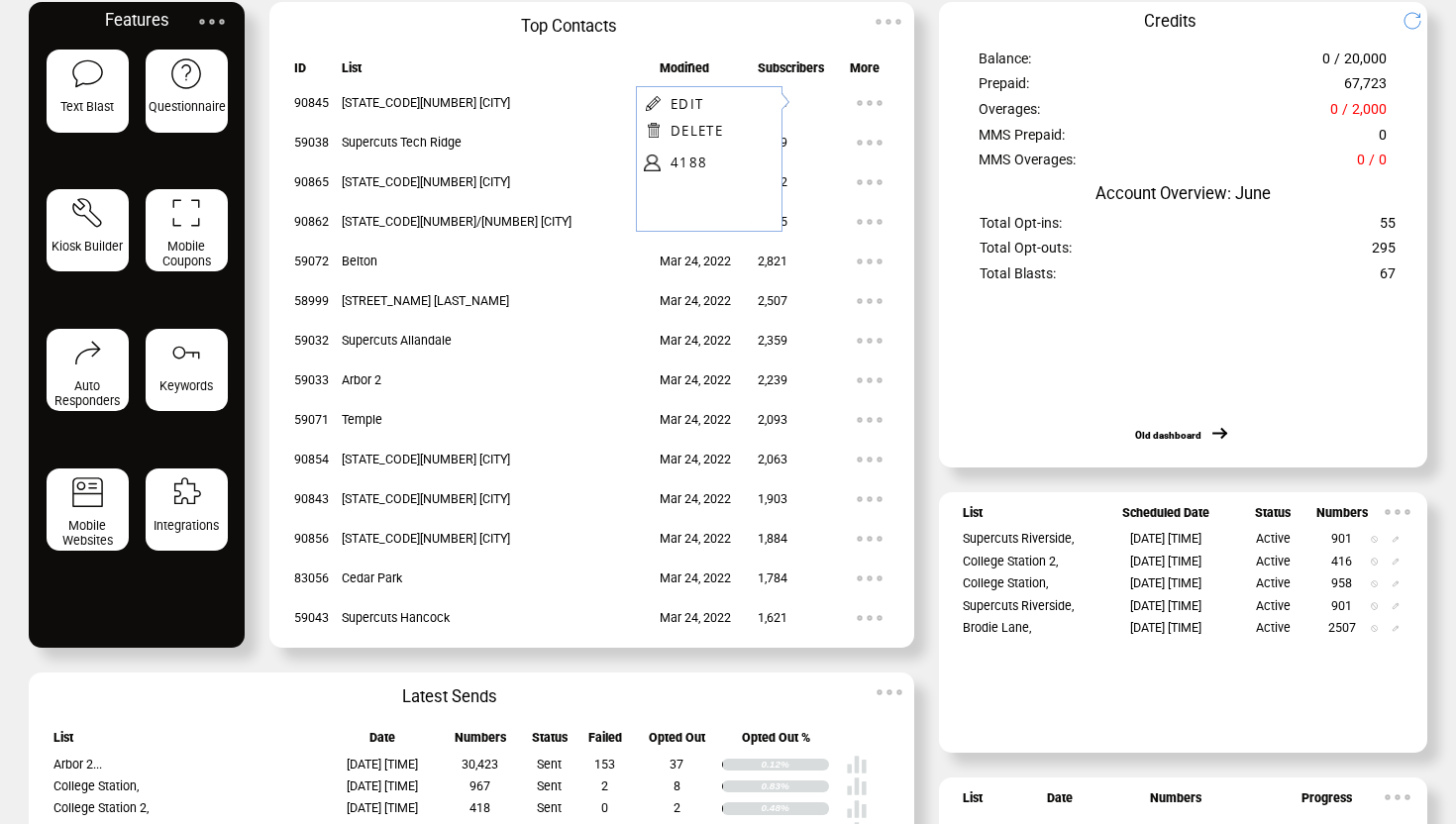 click on "List" at bounding box center (500, 71) 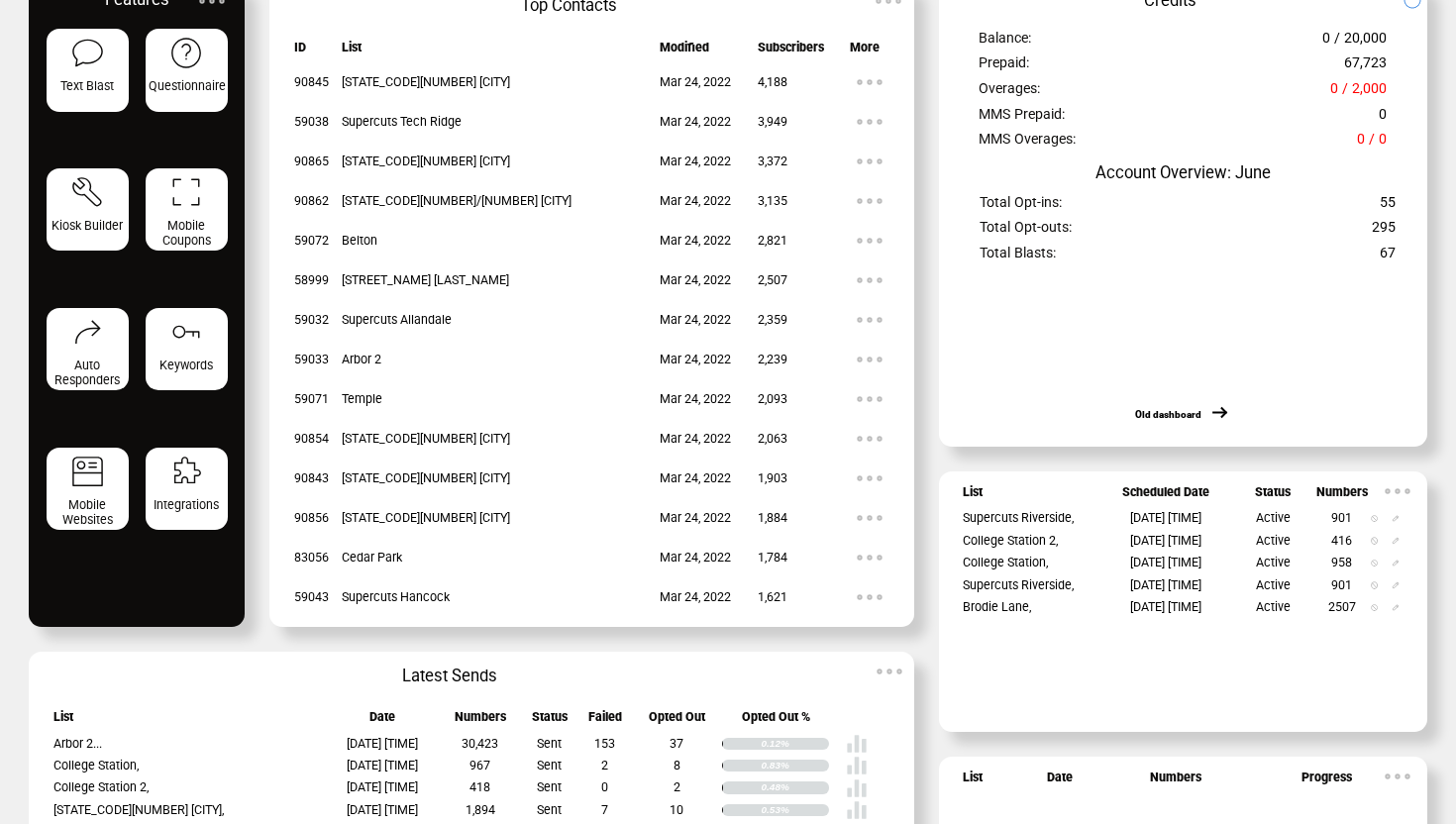 scroll, scrollTop: 0, scrollLeft: 0, axis: both 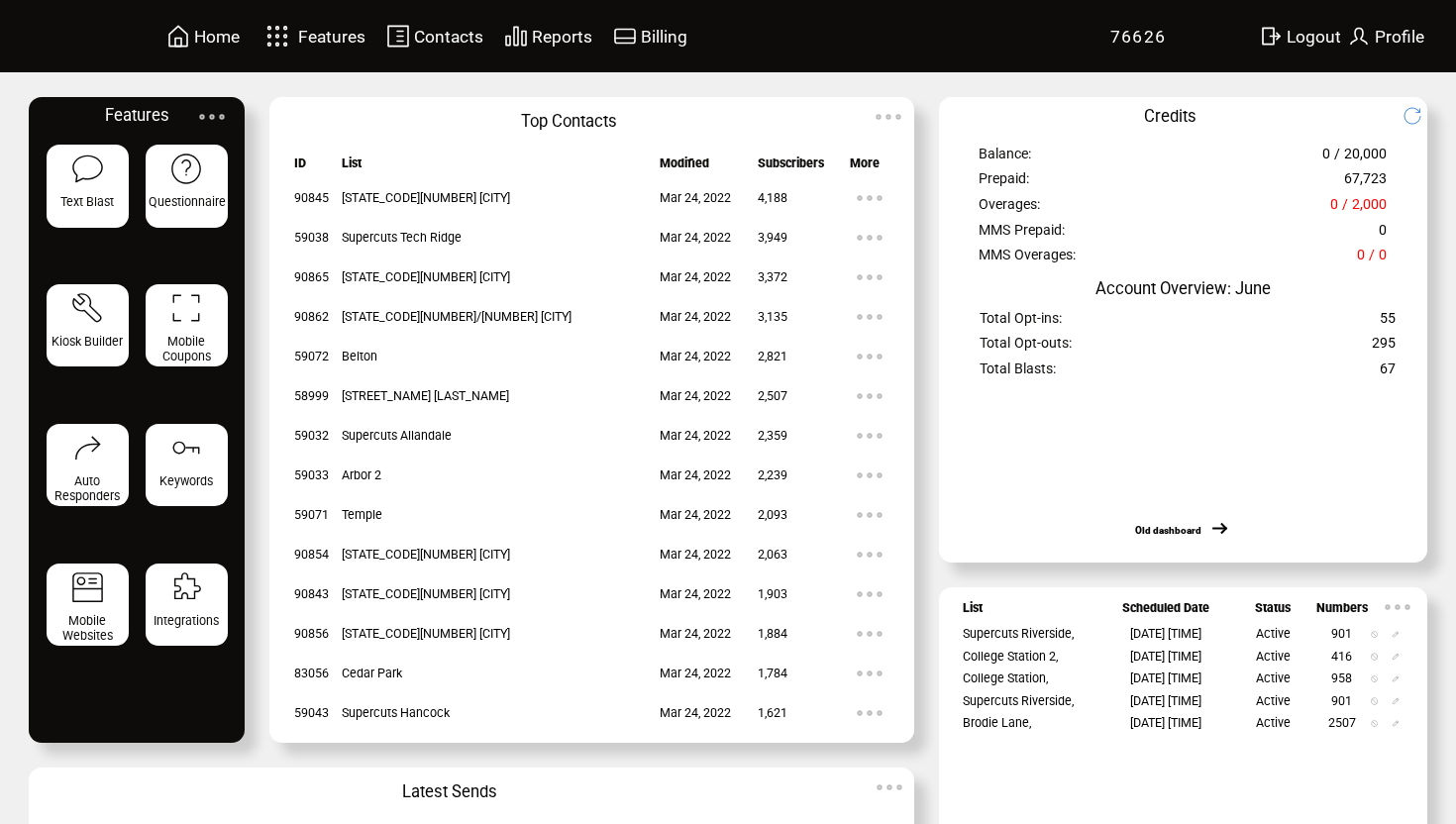 click at bounding box center [888, 117] 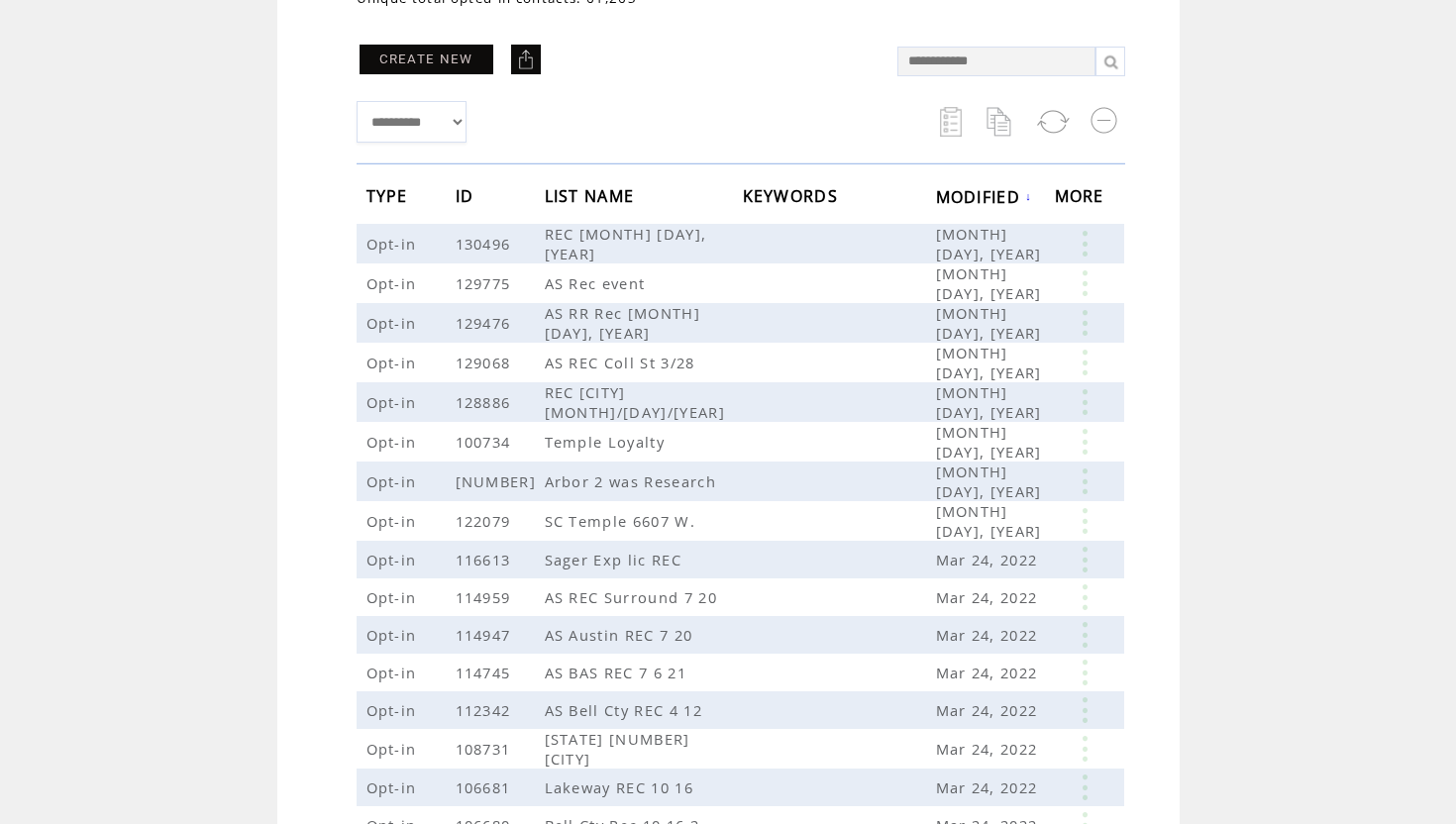 scroll, scrollTop: 0, scrollLeft: 0, axis: both 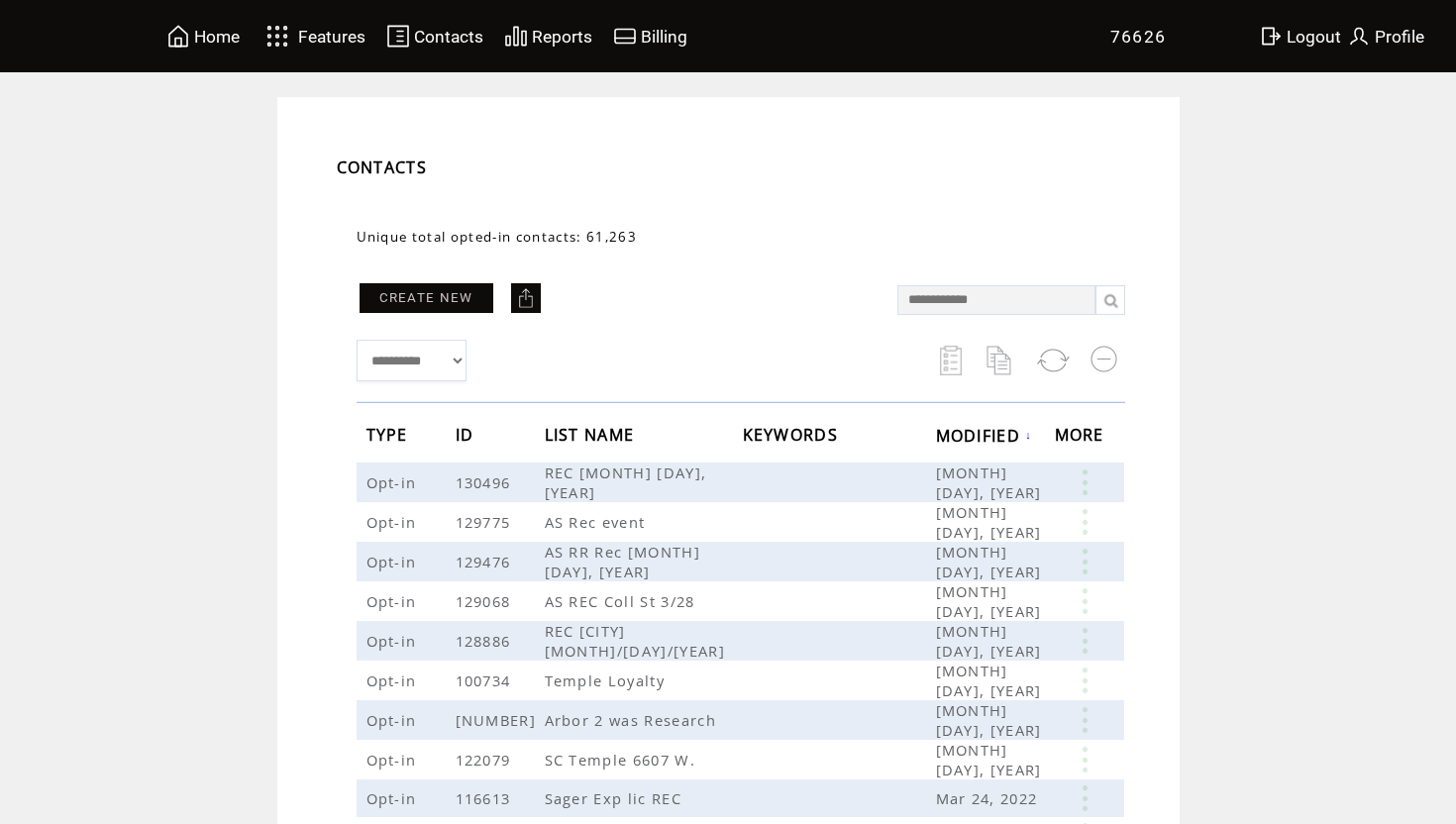click on "**********" at bounding box center [412, 360] 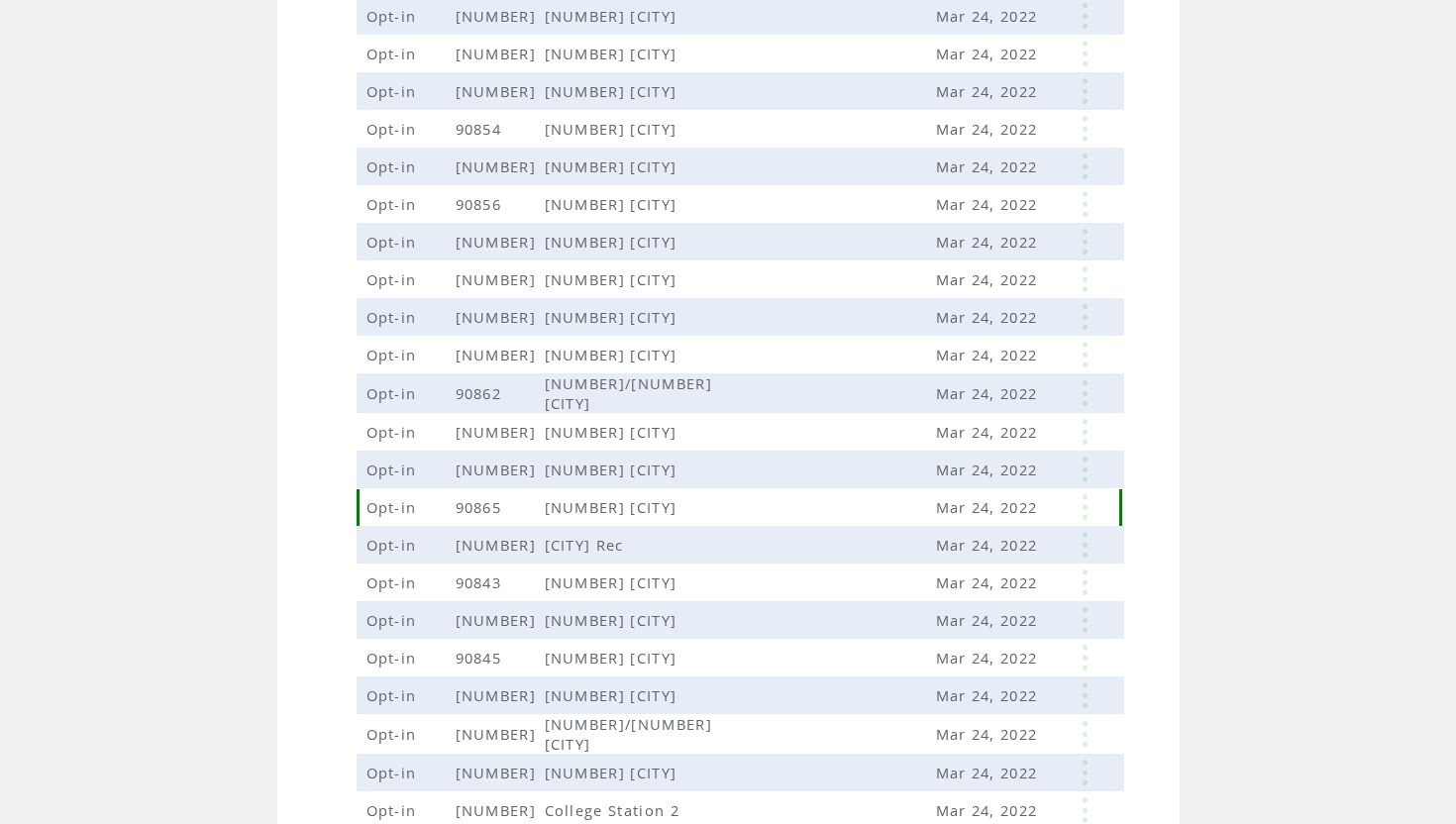 scroll, scrollTop: 557, scrollLeft: 0, axis: vertical 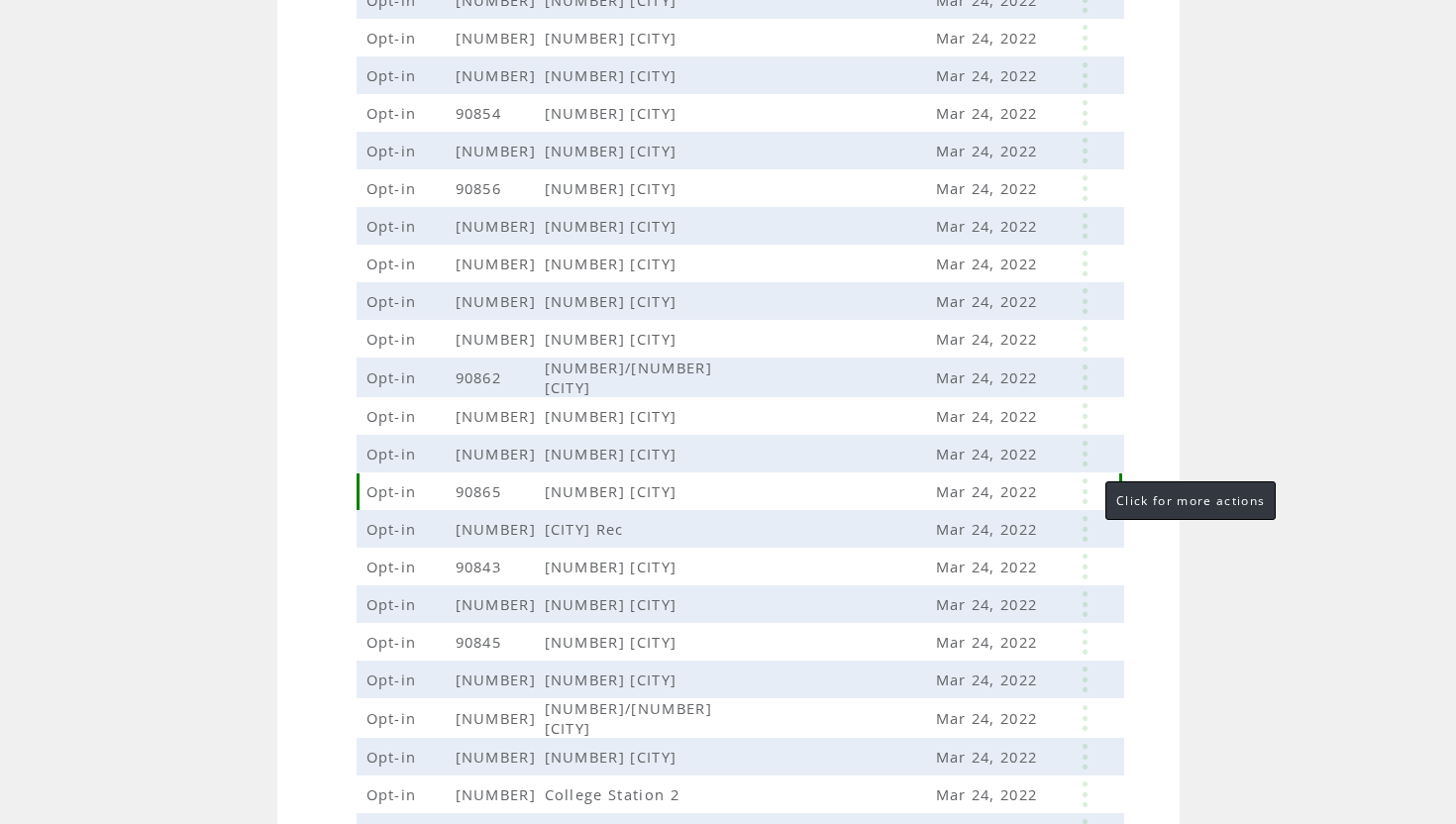 click at bounding box center [1085, 491] 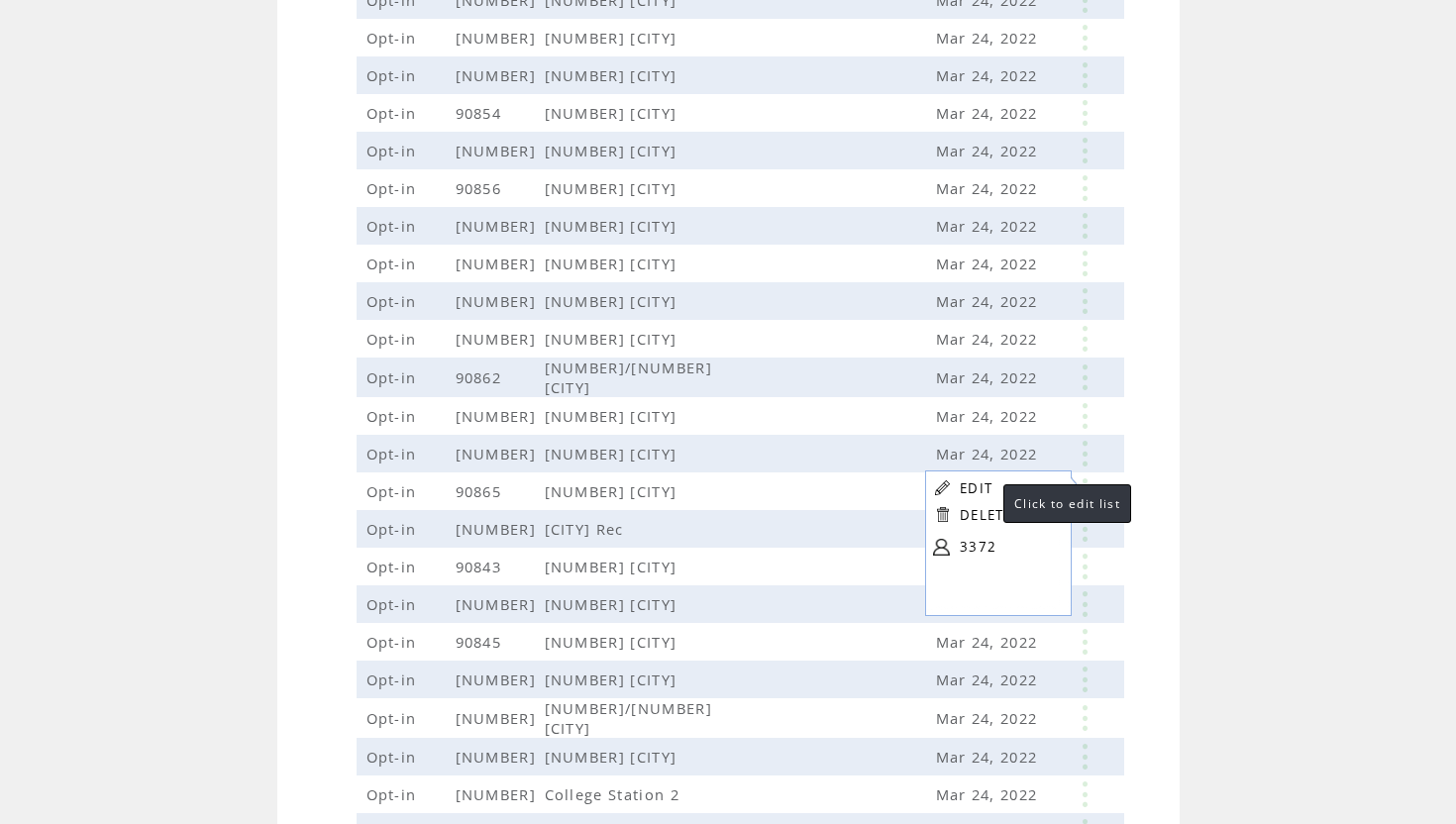click on "EDIT" at bounding box center (976, 488) 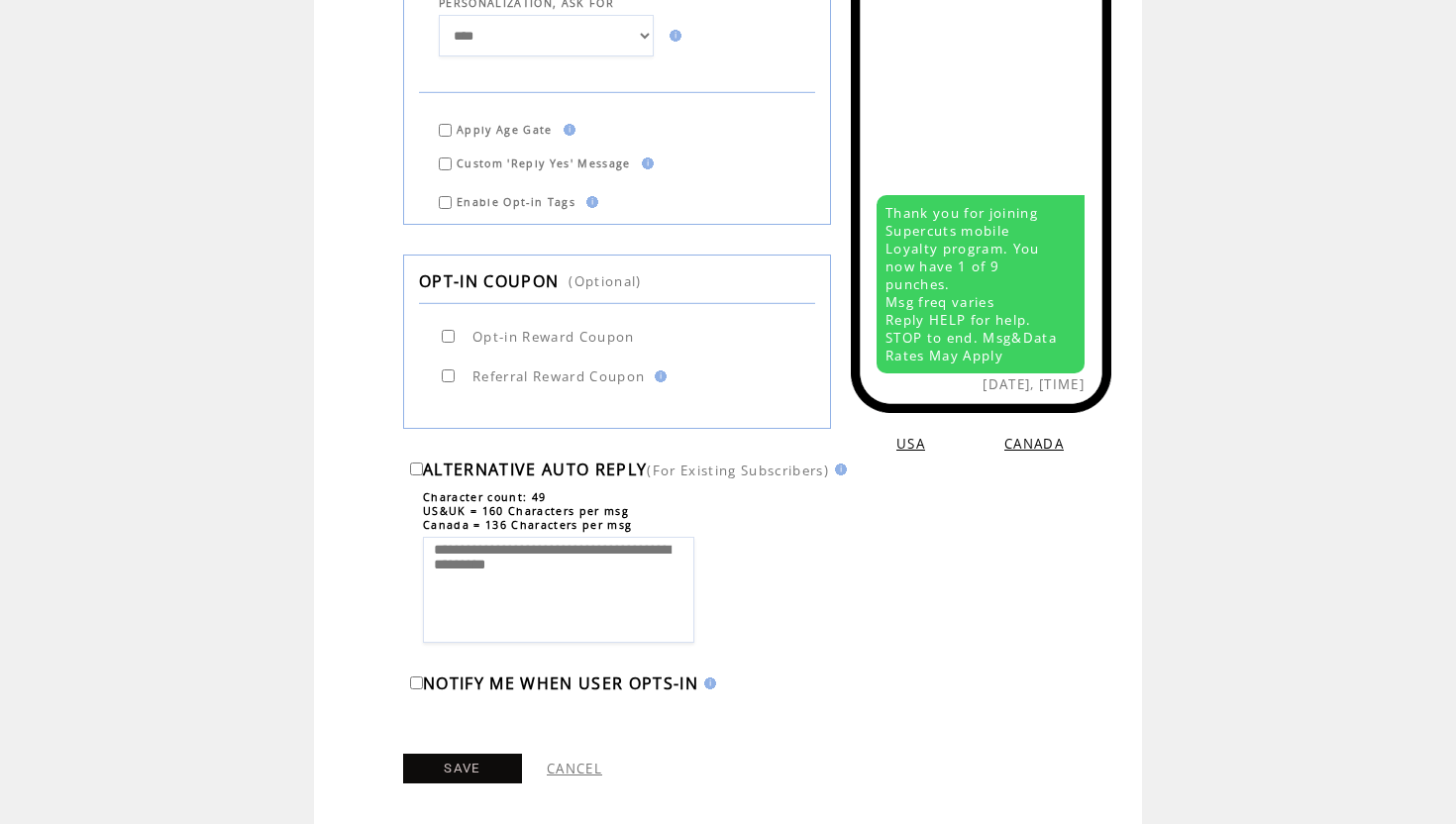 scroll, scrollTop: 852, scrollLeft: 0, axis: vertical 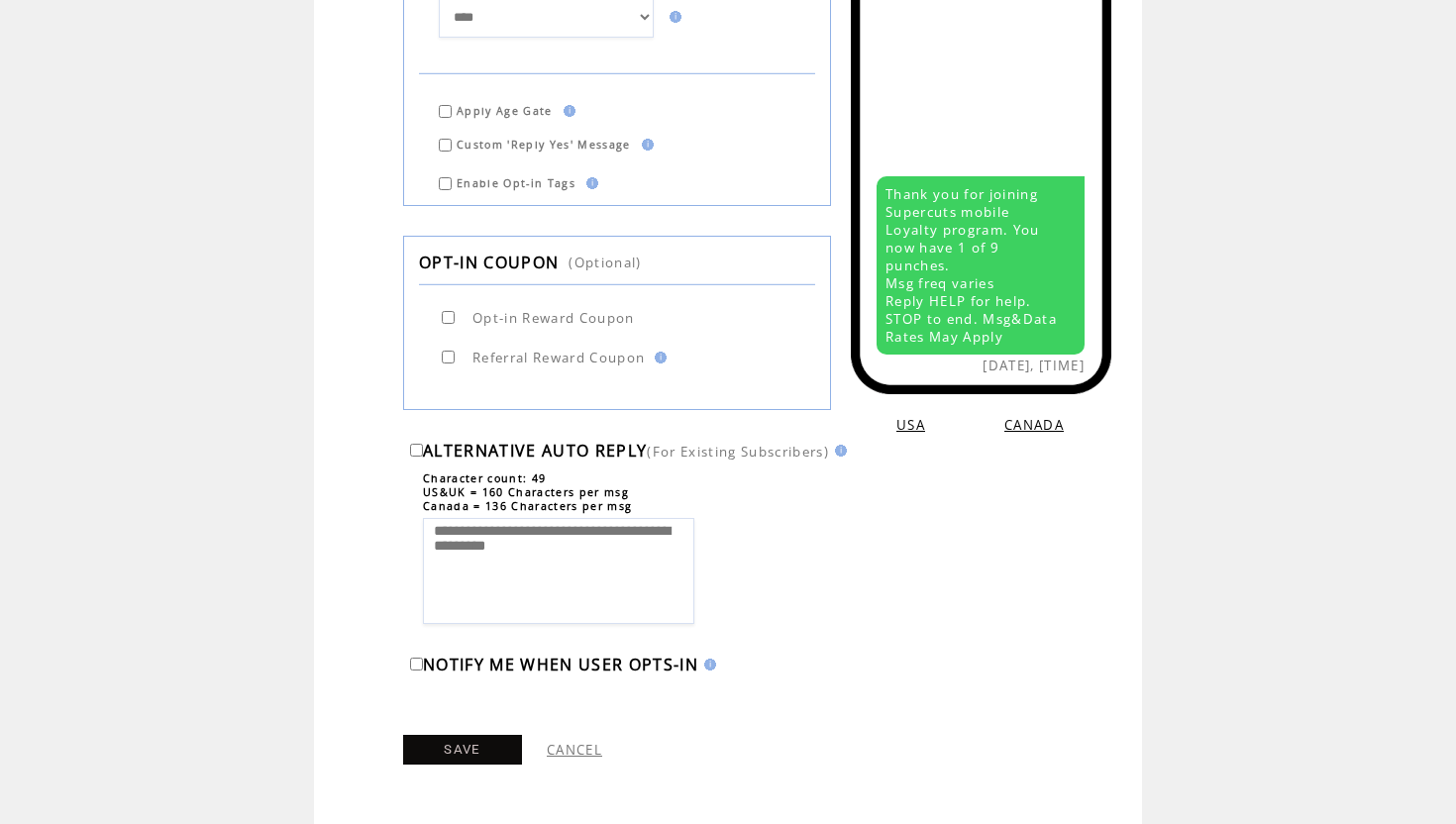 click on "CANCEL" at bounding box center (574, 750) 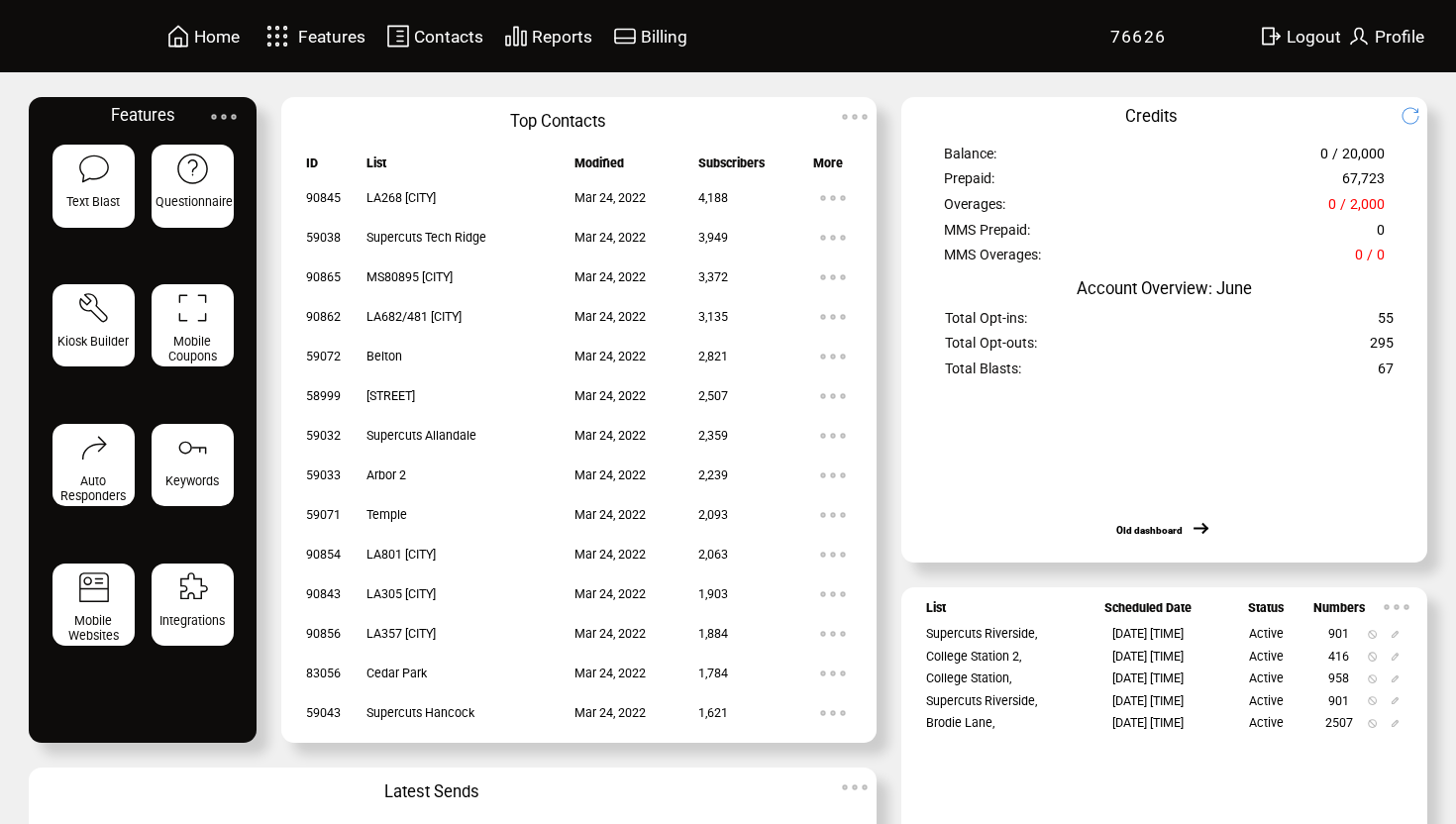 scroll, scrollTop: 0, scrollLeft: 0, axis: both 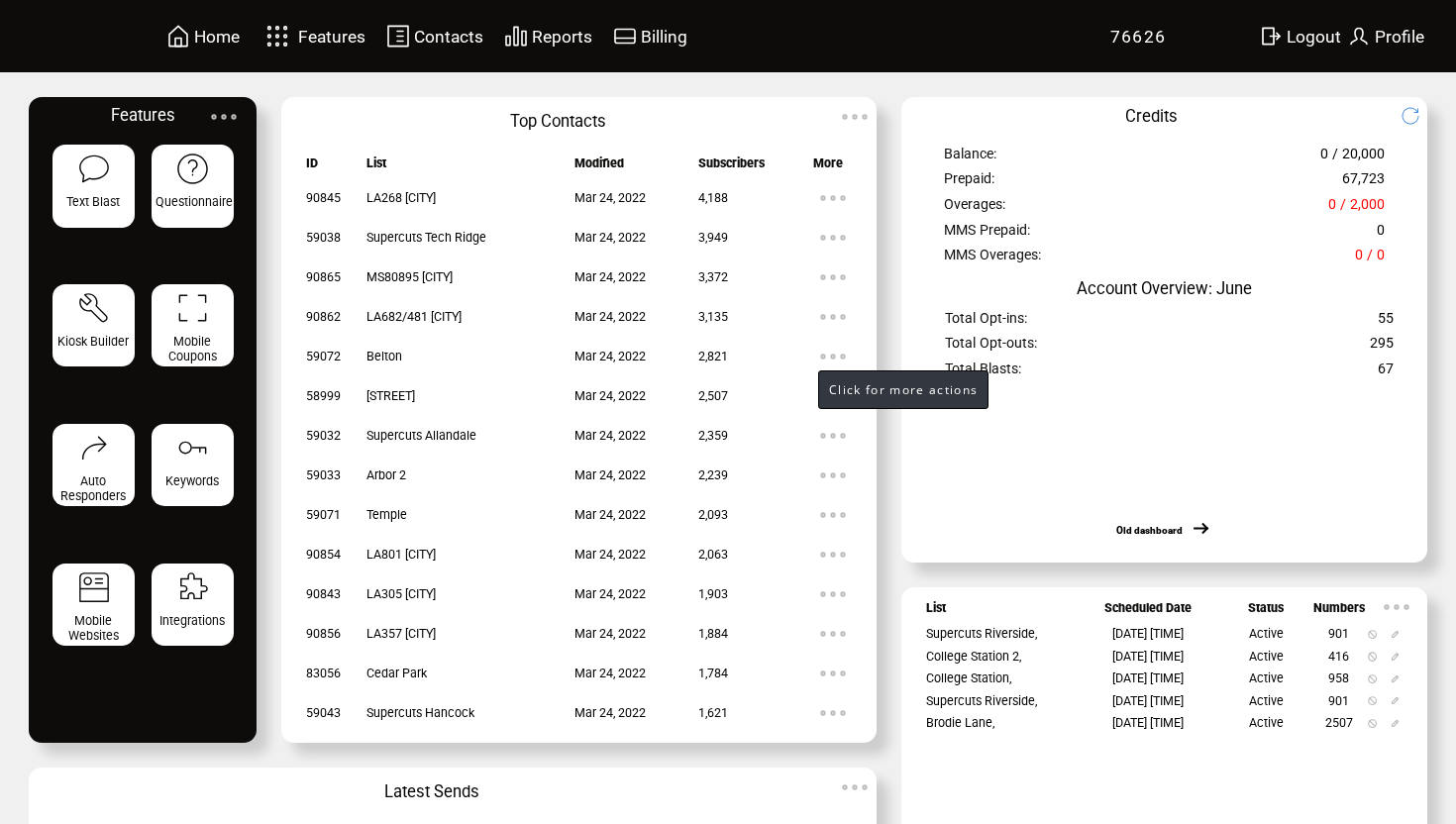 click at bounding box center (833, 357) 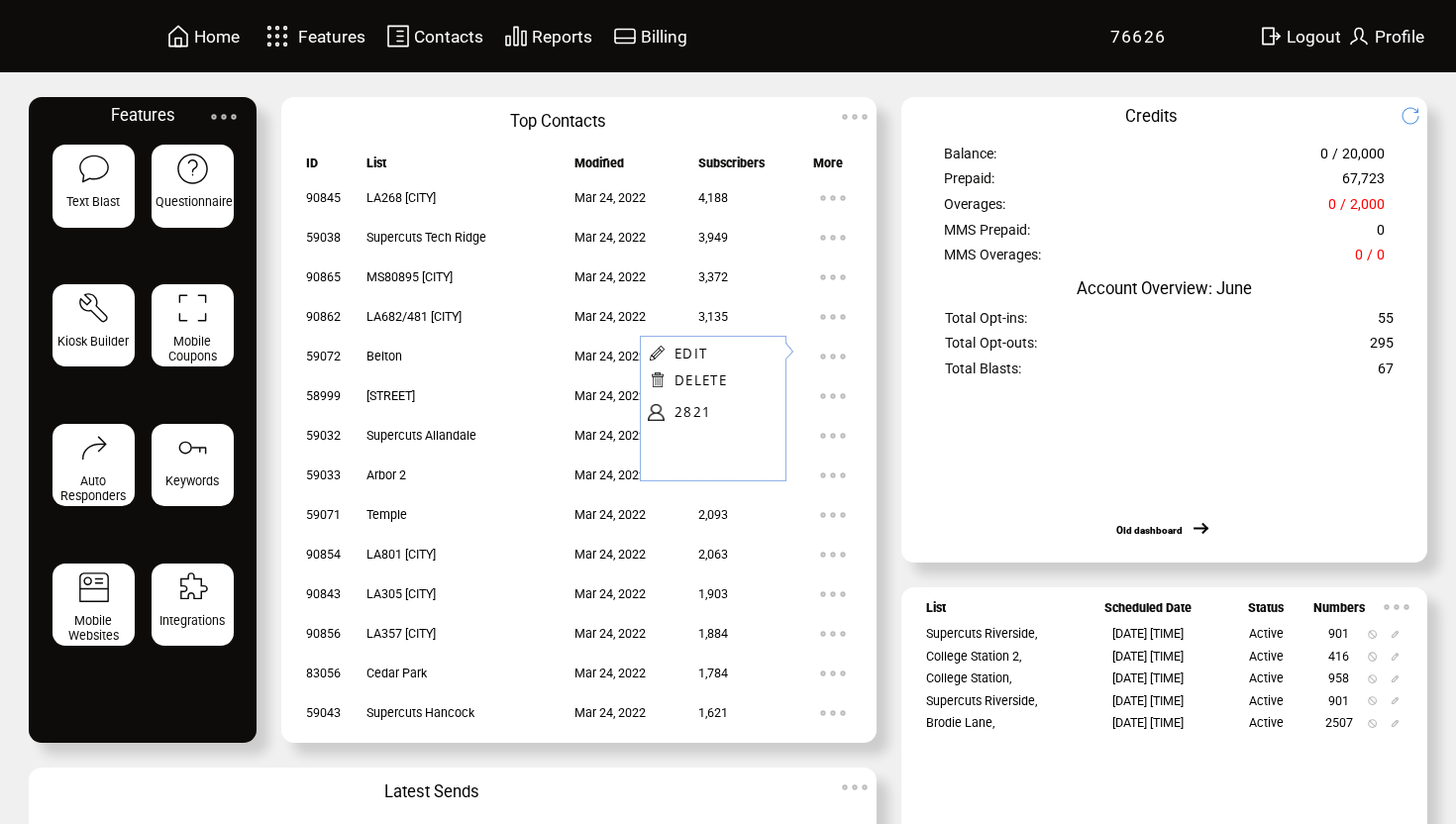 click at bounding box center [855, 117] 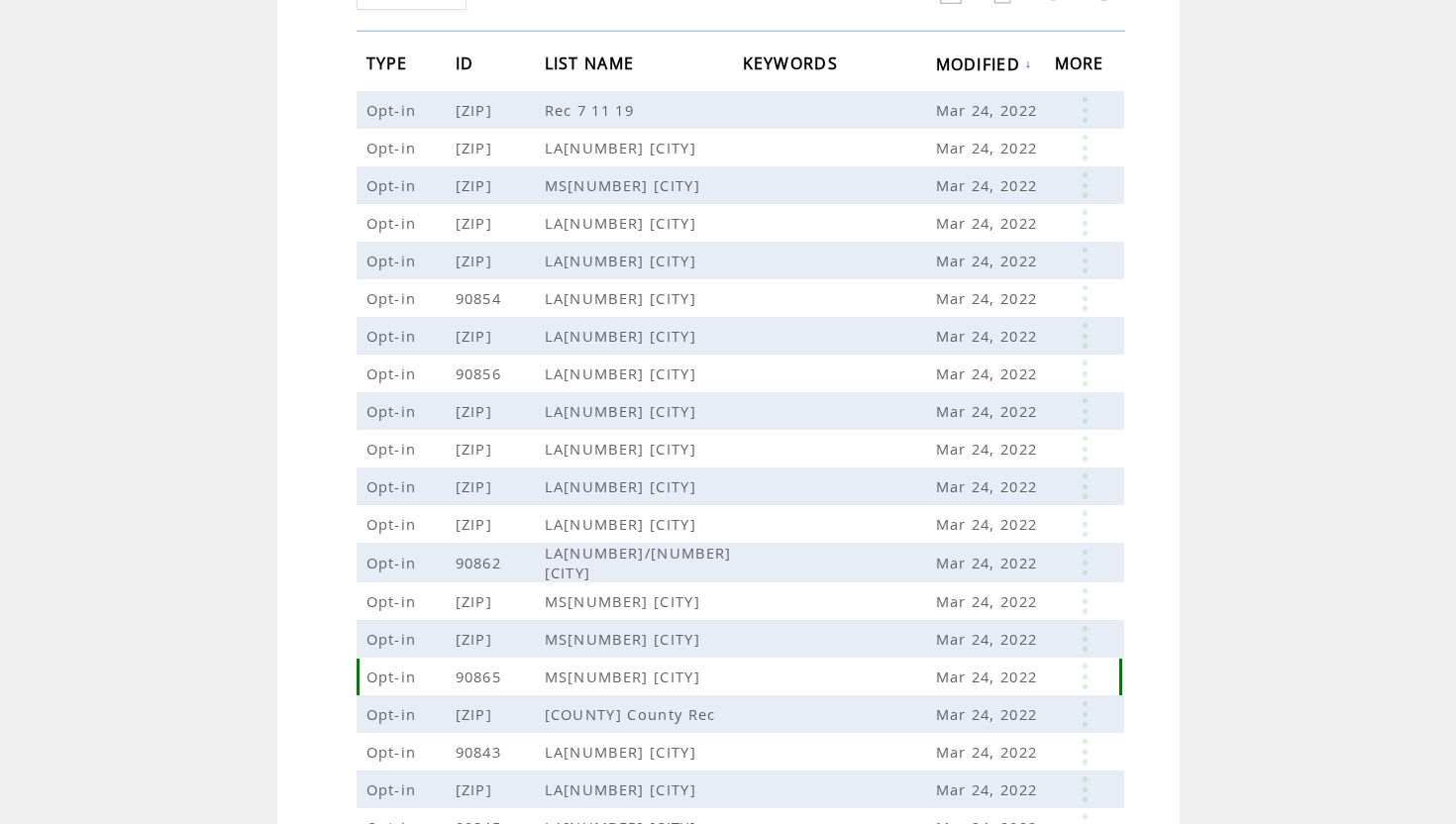scroll, scrollTop: 373, scrollLeft: 0, axis: vertical 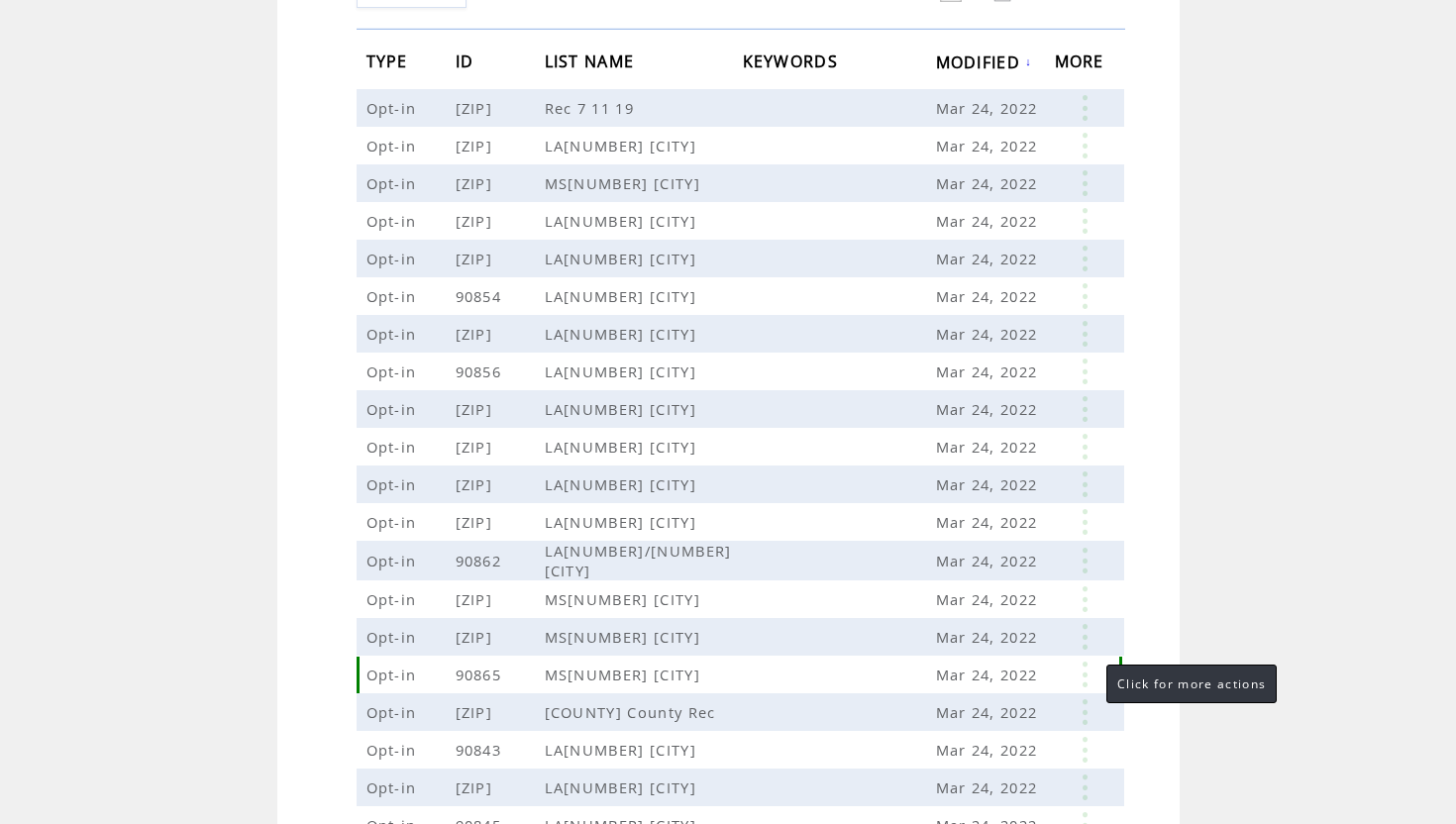 click at bounding box center (1085, 674) 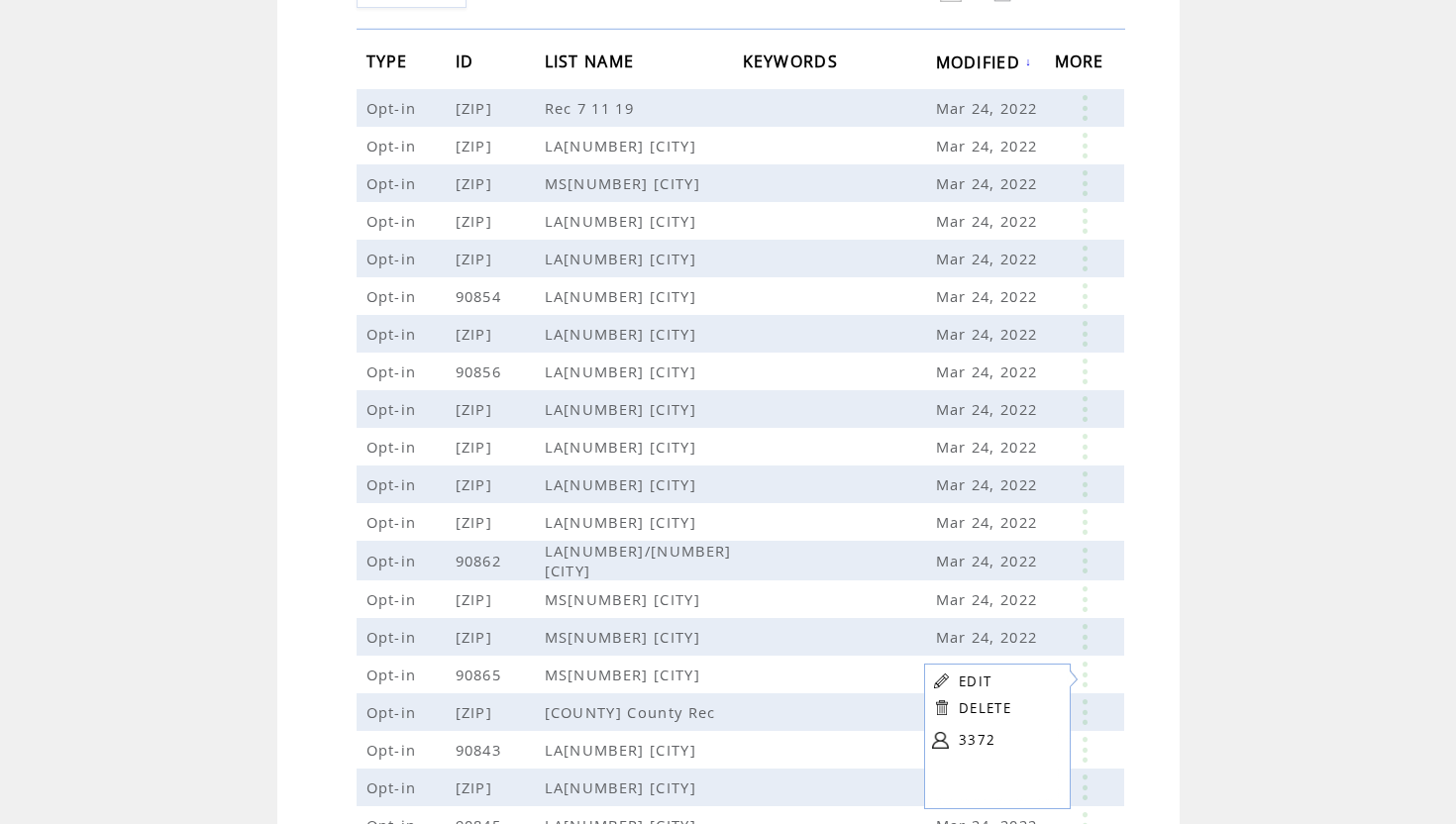 click on "3372" at bounding box center (1008, 740) 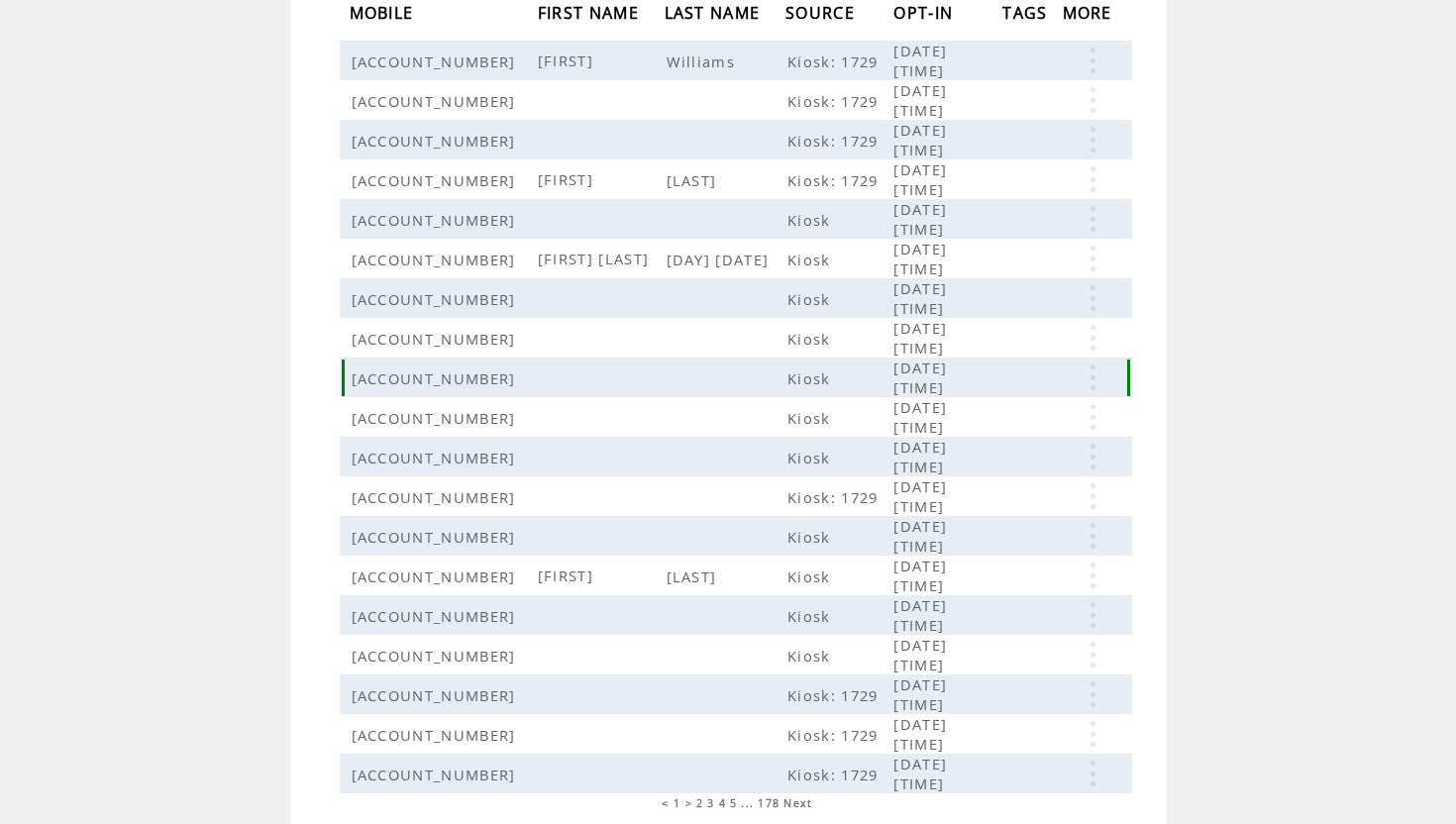 scroll, scrollTop: 354, scrollLeft: 0, axis: vertical 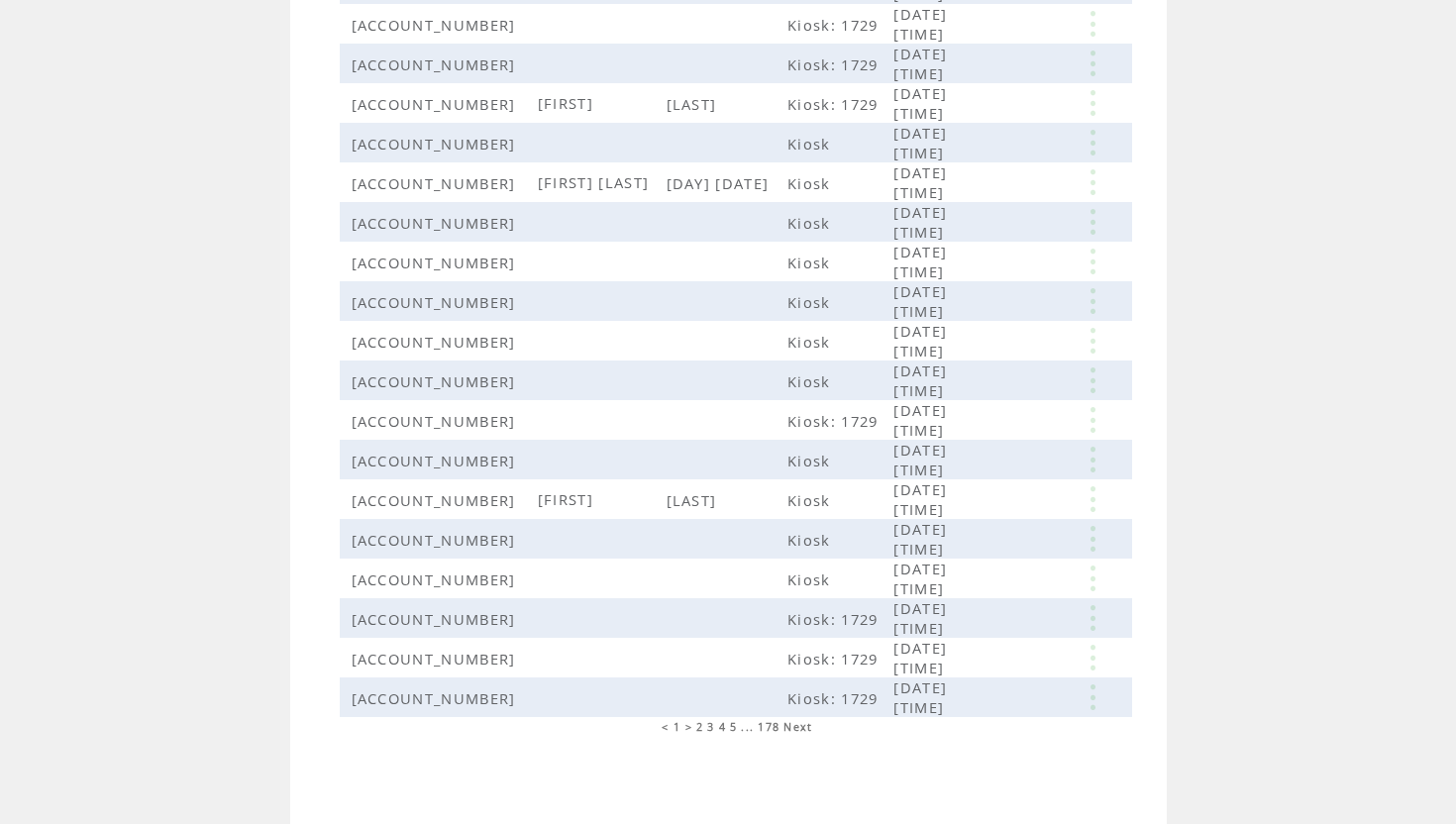 click on "2" at bounding box center (699, 727) 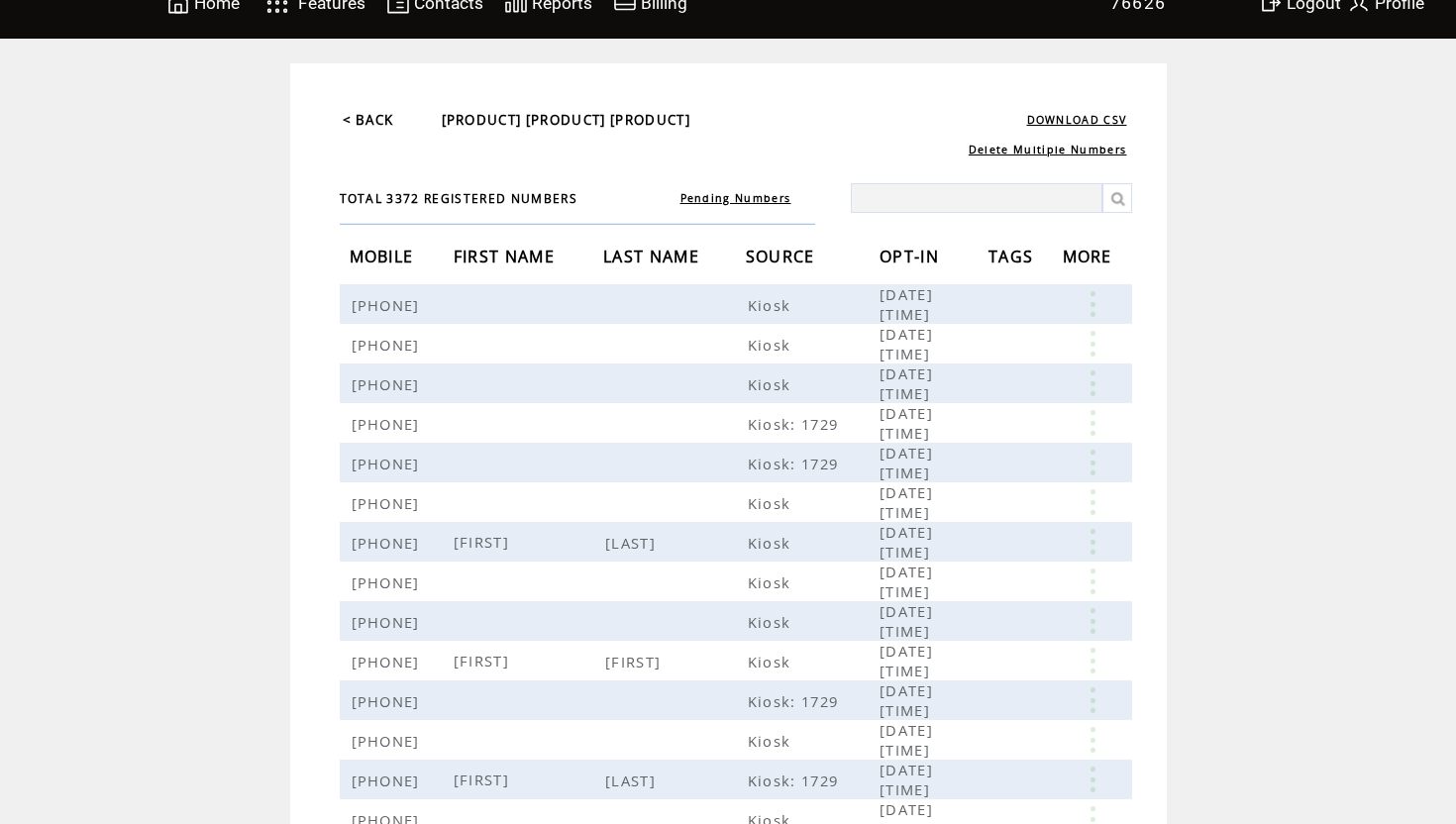 scroll, scrollTop: 0, scrollLeft: 0, axis: both 